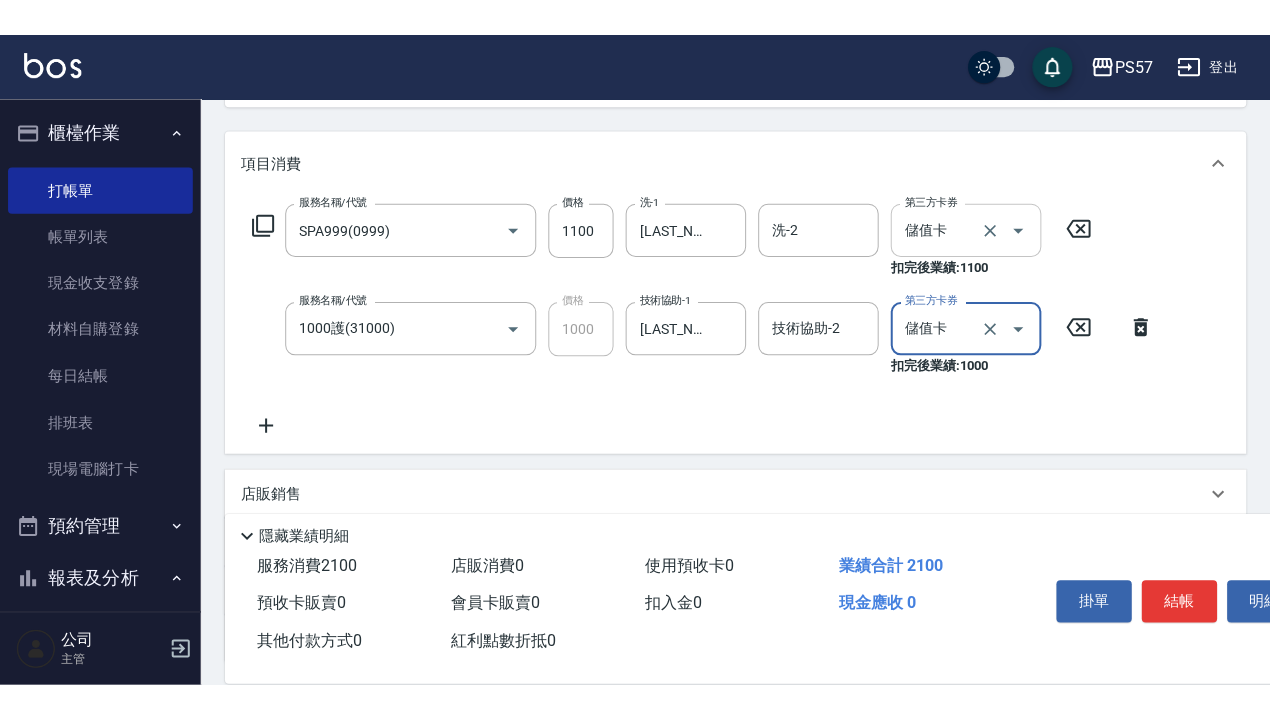 scroll, scrollTop: 200, scrollLeft: 0, axis: vertical 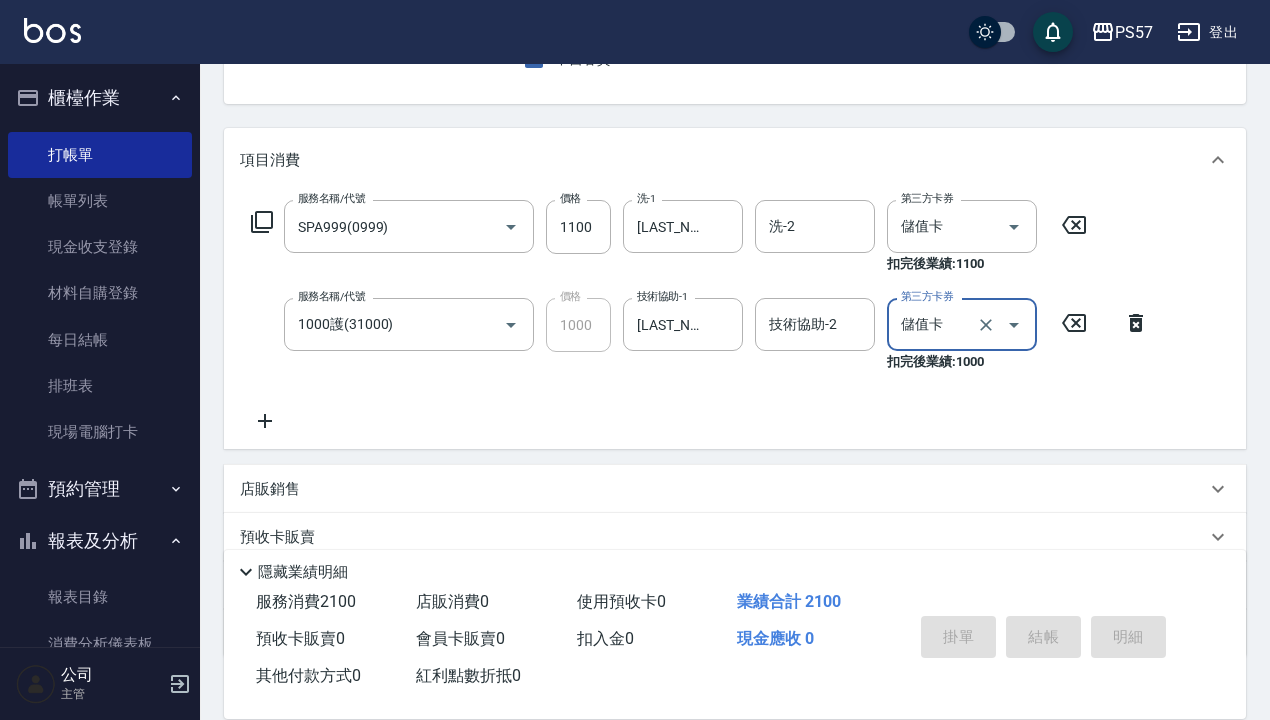 type on "[DATE] [TIME]" 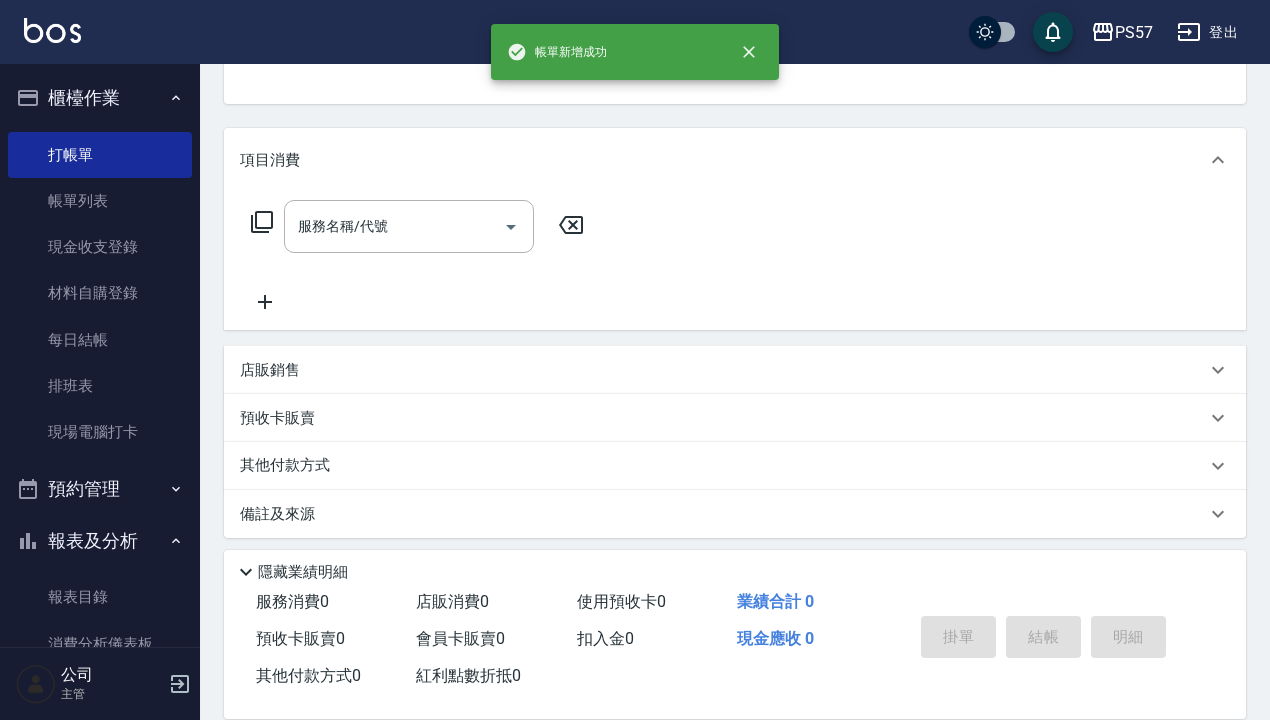 scroll, scrollTop: 194, scrollLeft: 0, axis: vertical 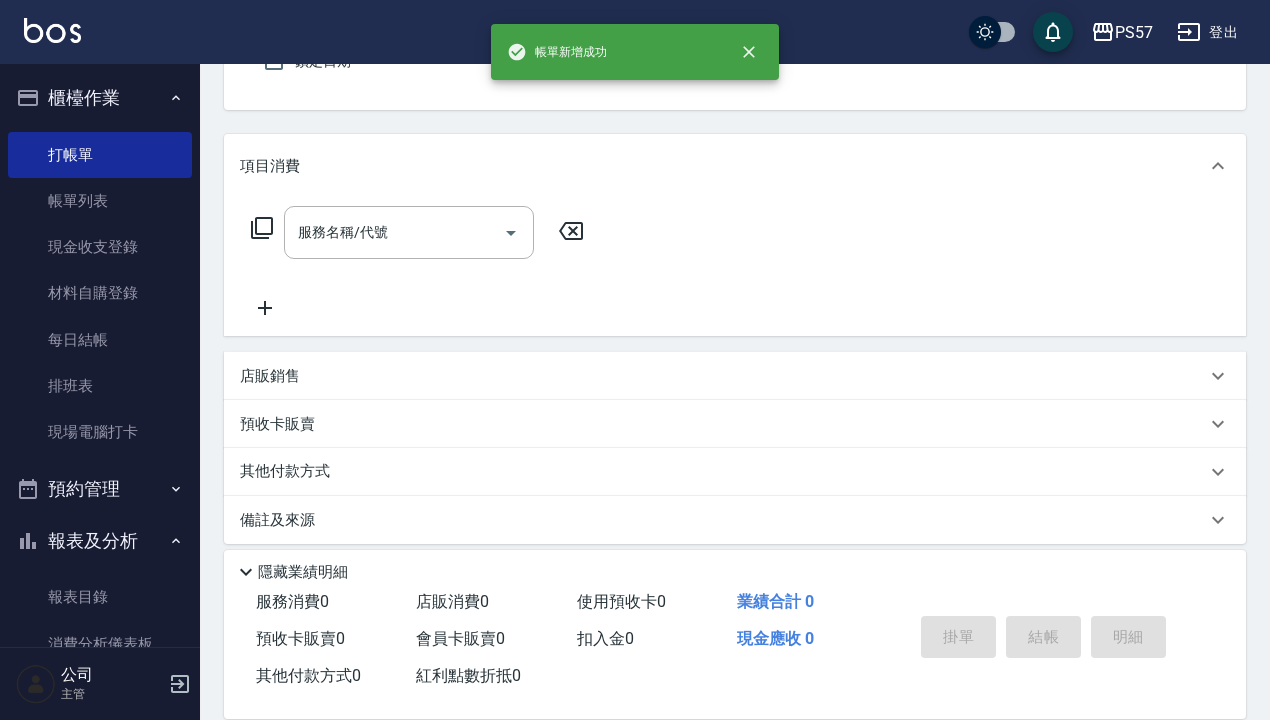 drag, startPoint x: 77, startPoint y: 196, endPoint x: 623, endPoint y: 642, distance: 705.00494 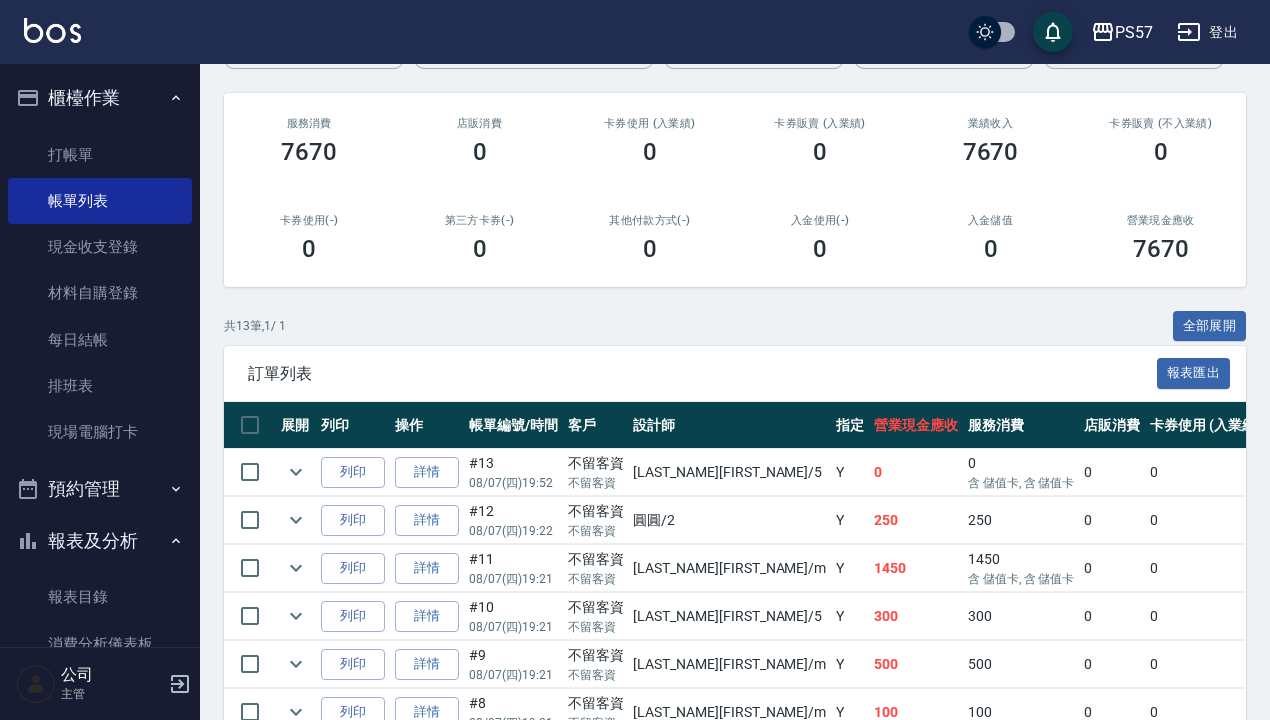 scroll, scrollTop: 266, scrollLeft: 0, axis: vertical 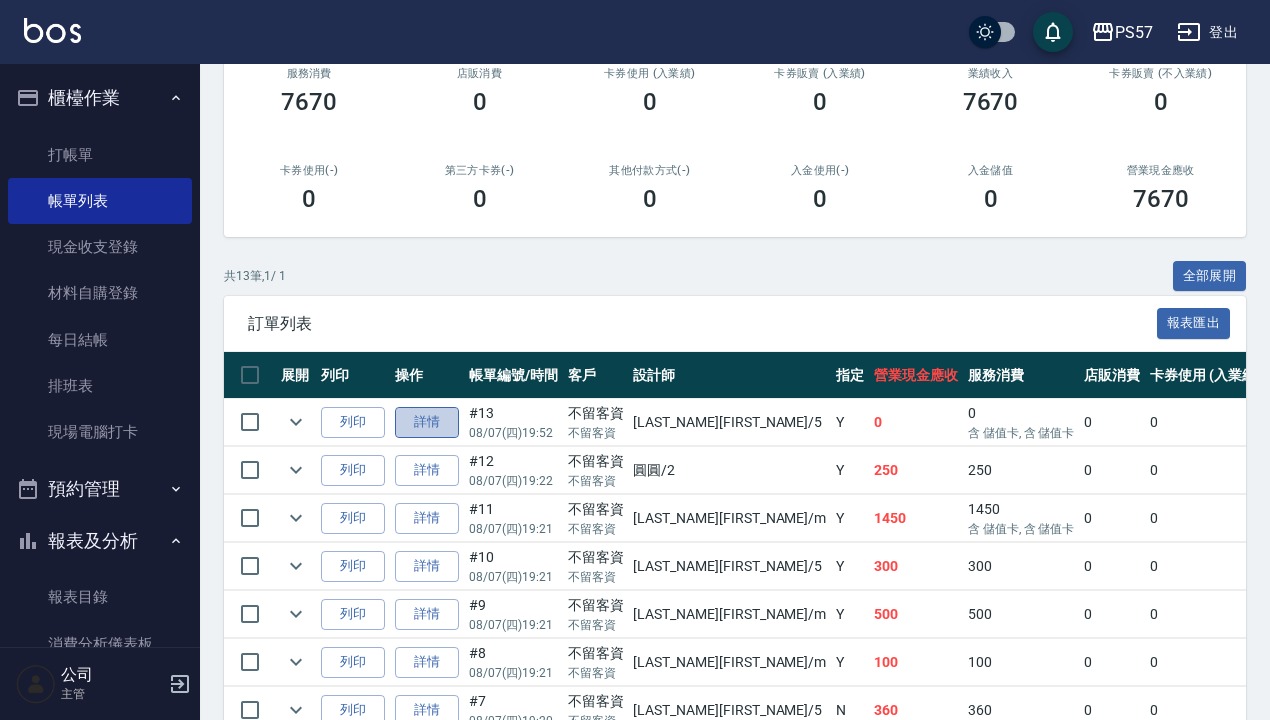 click on "詳情" at bounding box center [427, 422] 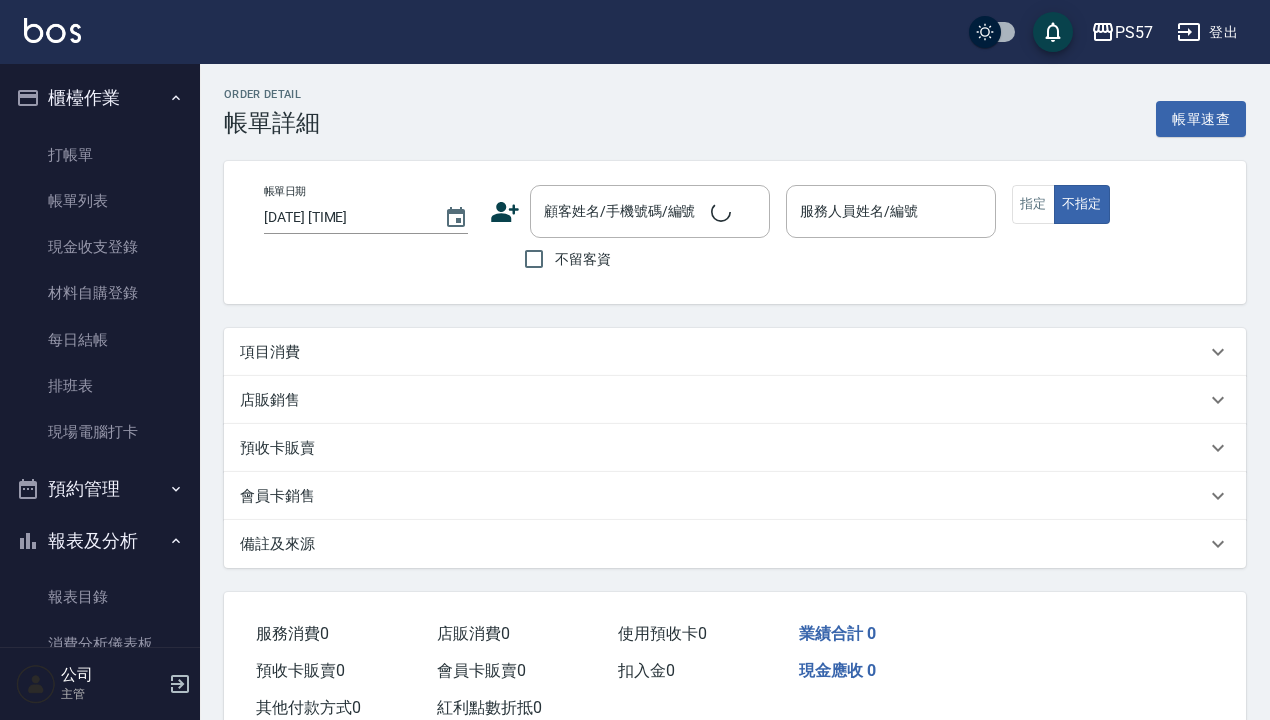 type on "[DATE] [TIME]" 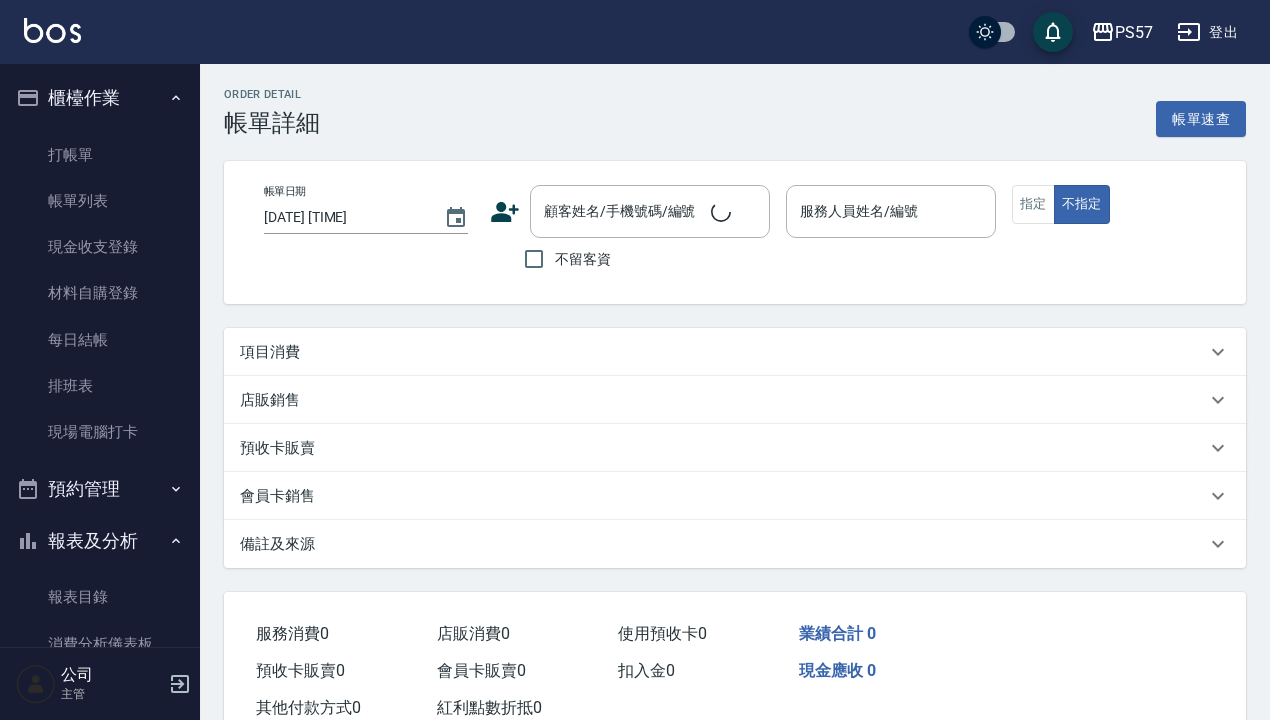 checkbox on "true" 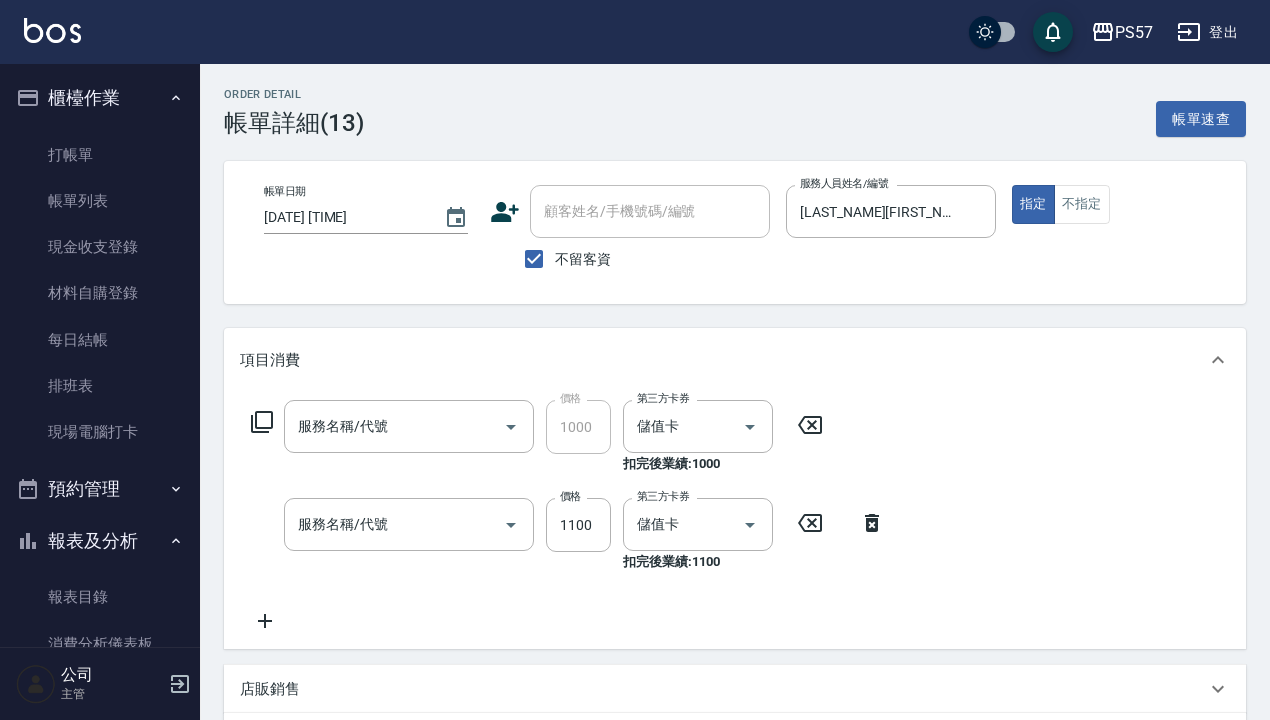 type on "1000護(31000)" 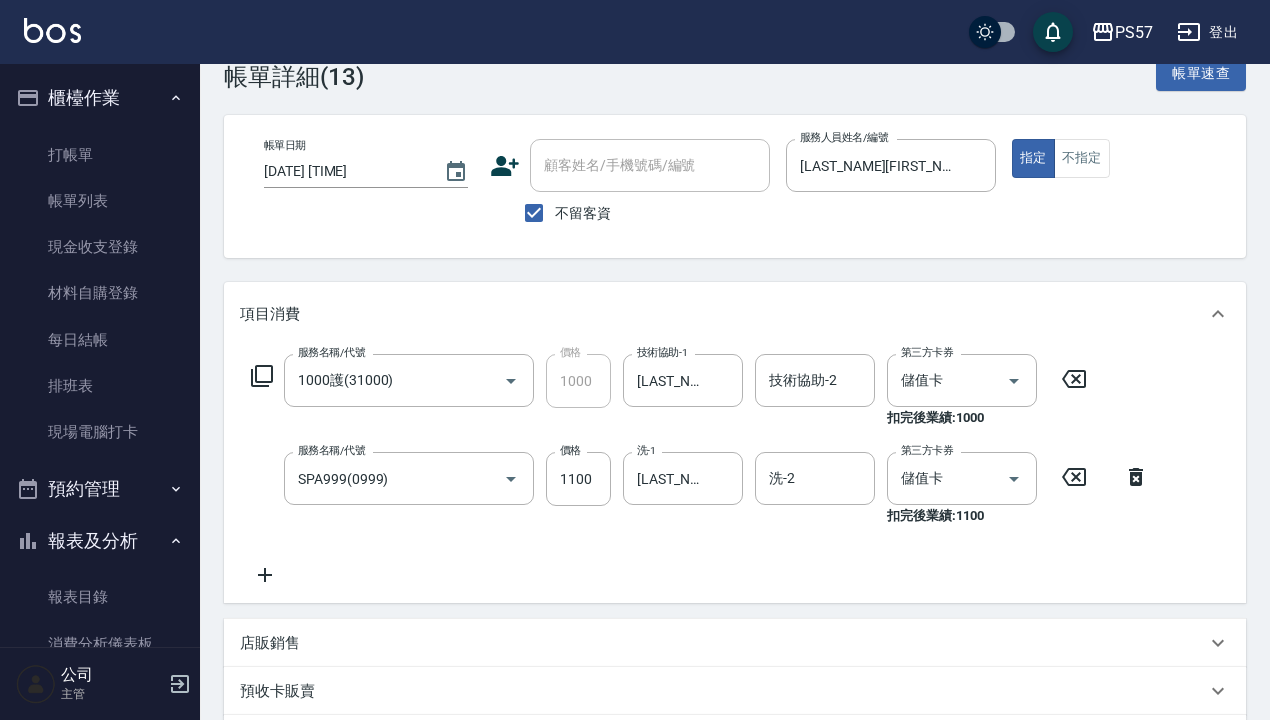 scroll, scrollTop: 66, scrollLeft: 0, axis: vertical 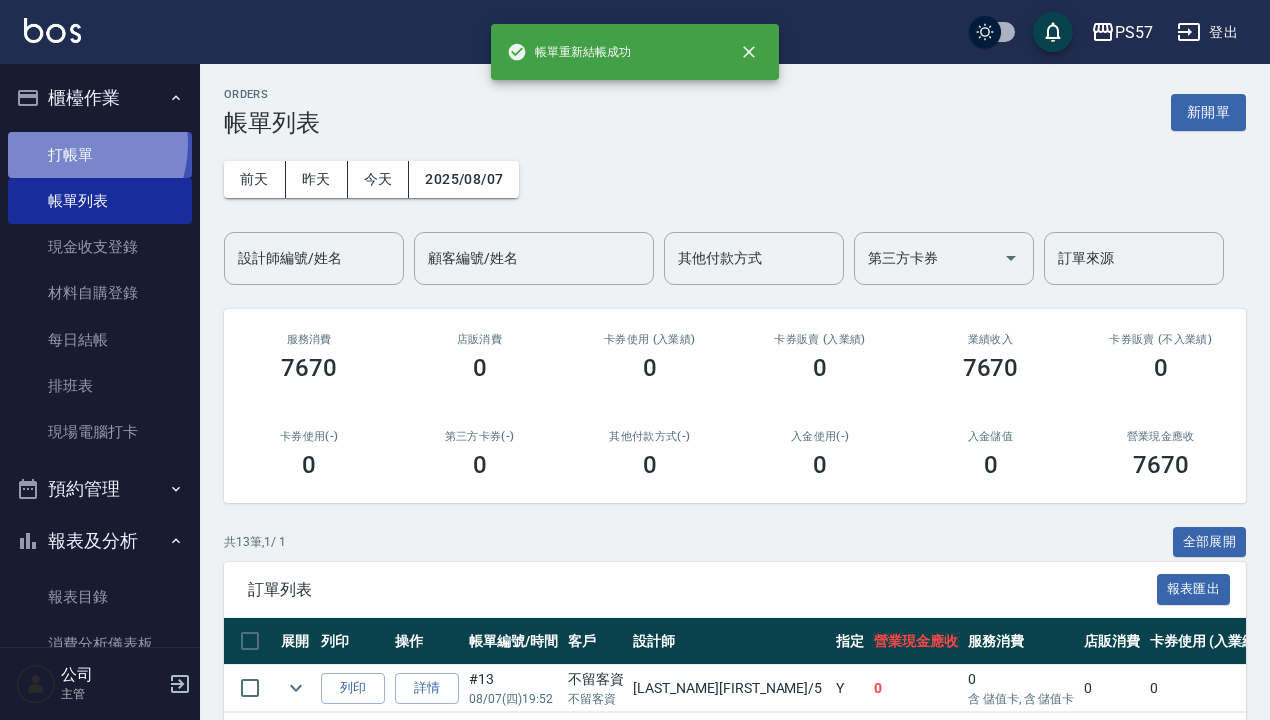 click on "打帳單" at bounding box center (100, 155) 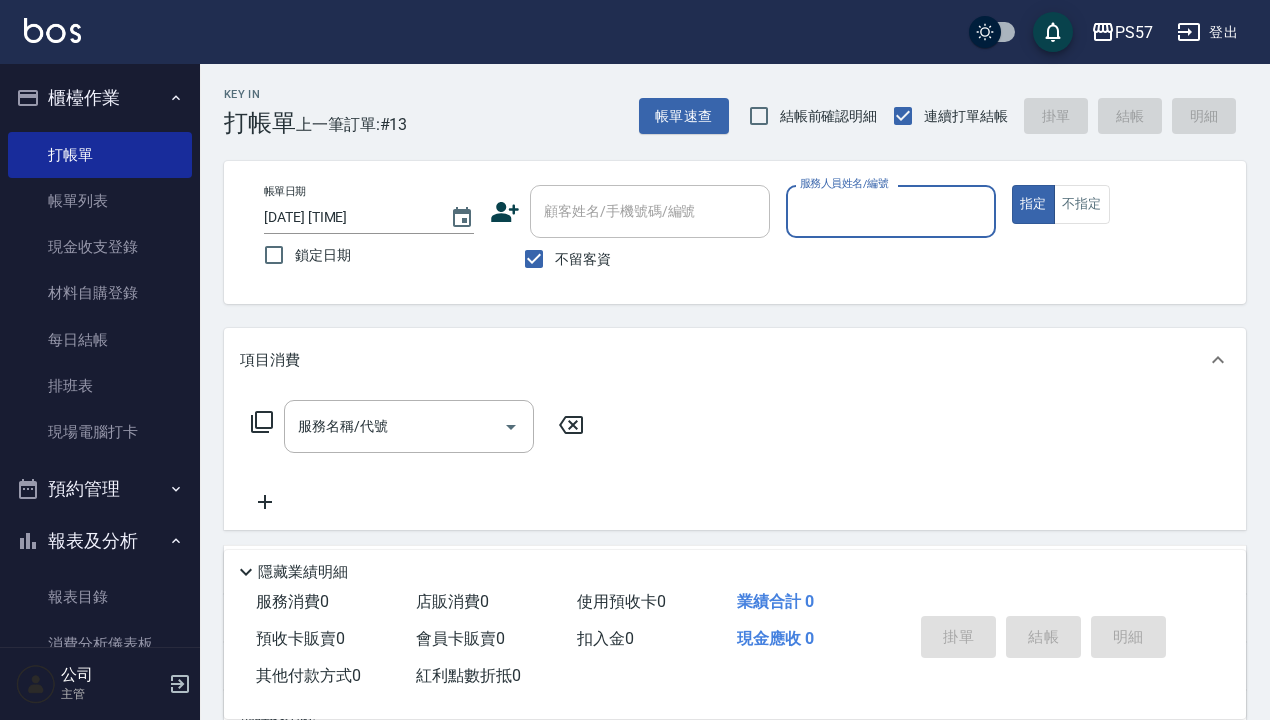 type on "ㄩ" 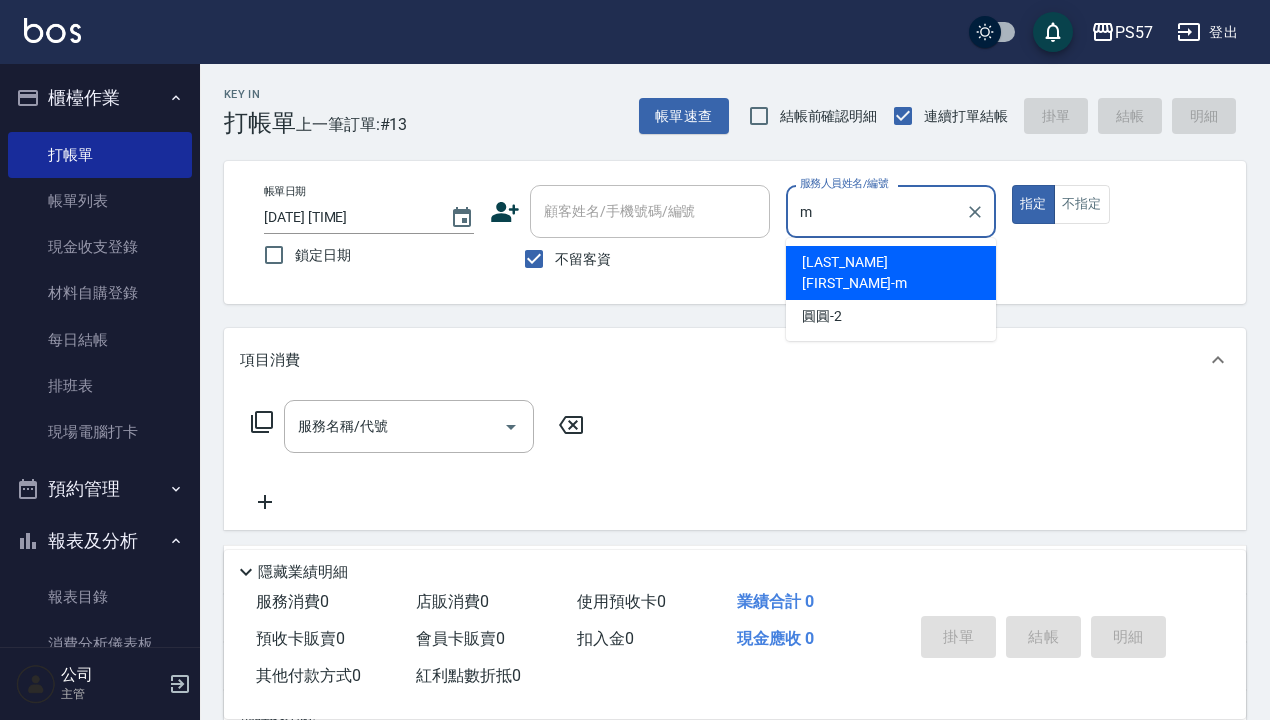 type on "[LAST_NAME][FIRST_NAME]-m" 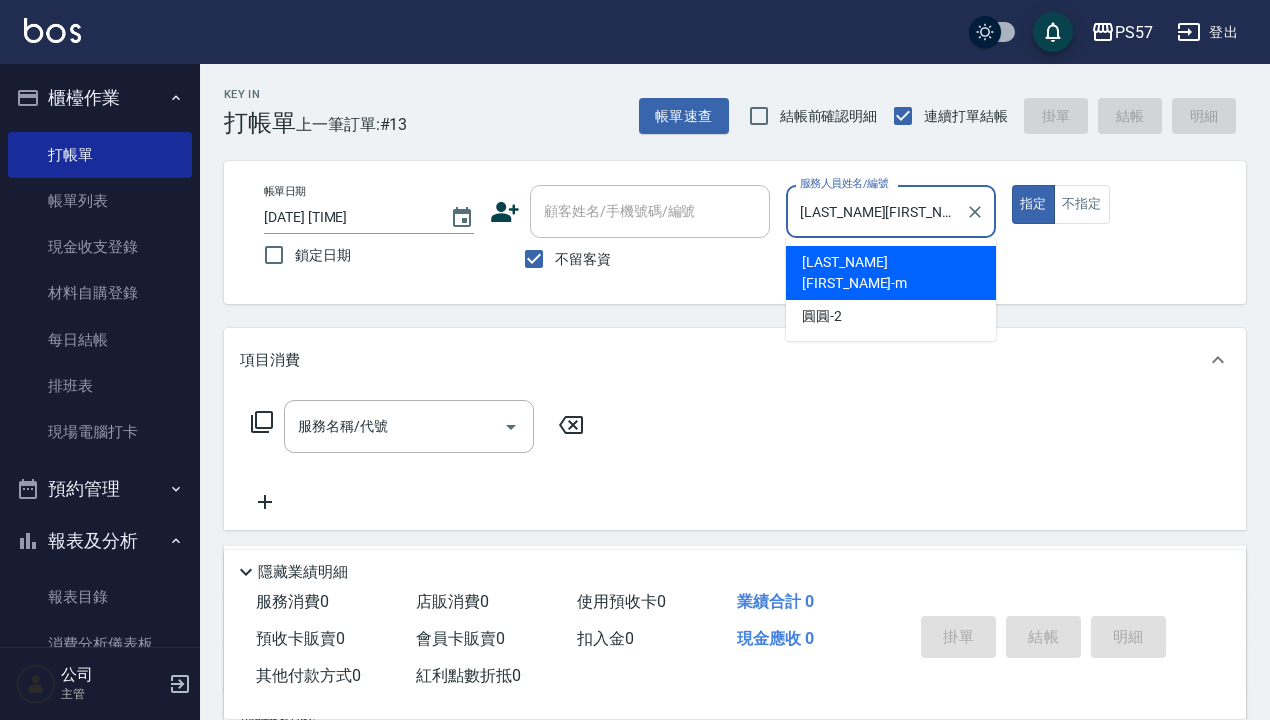 type on "true" 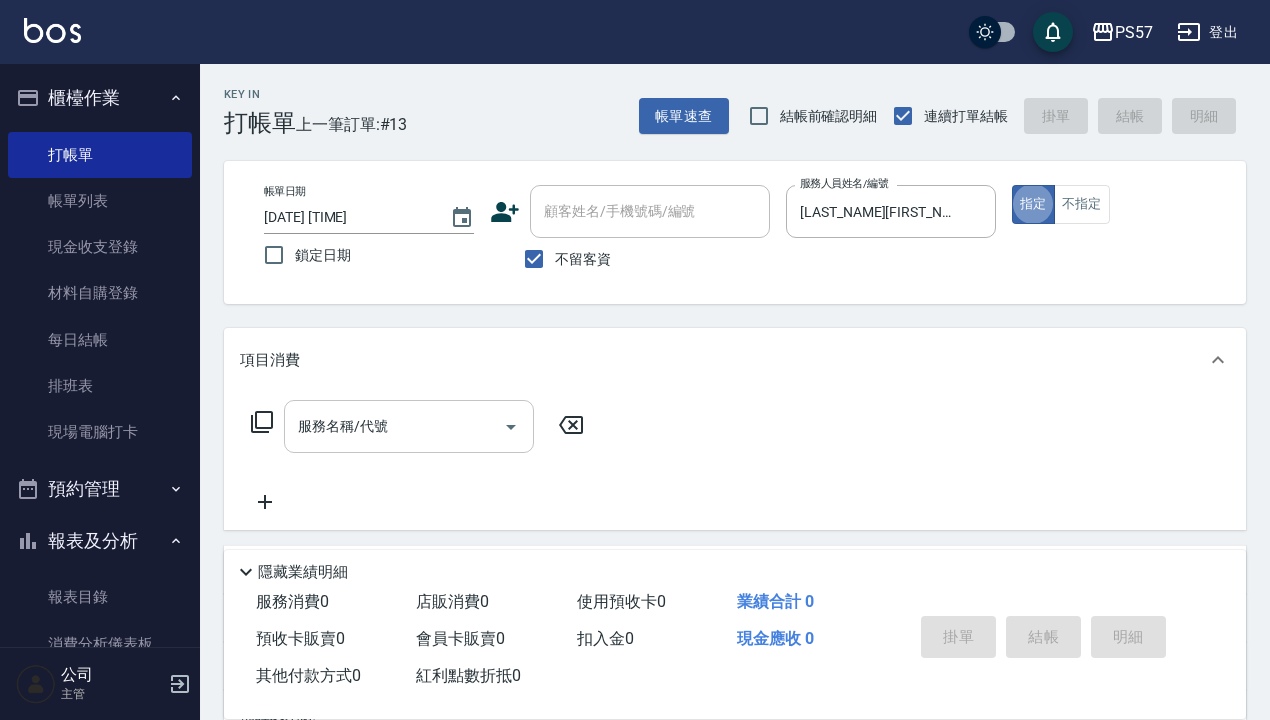 click on "服務名稱/代號" at bounding box center [409, 426] 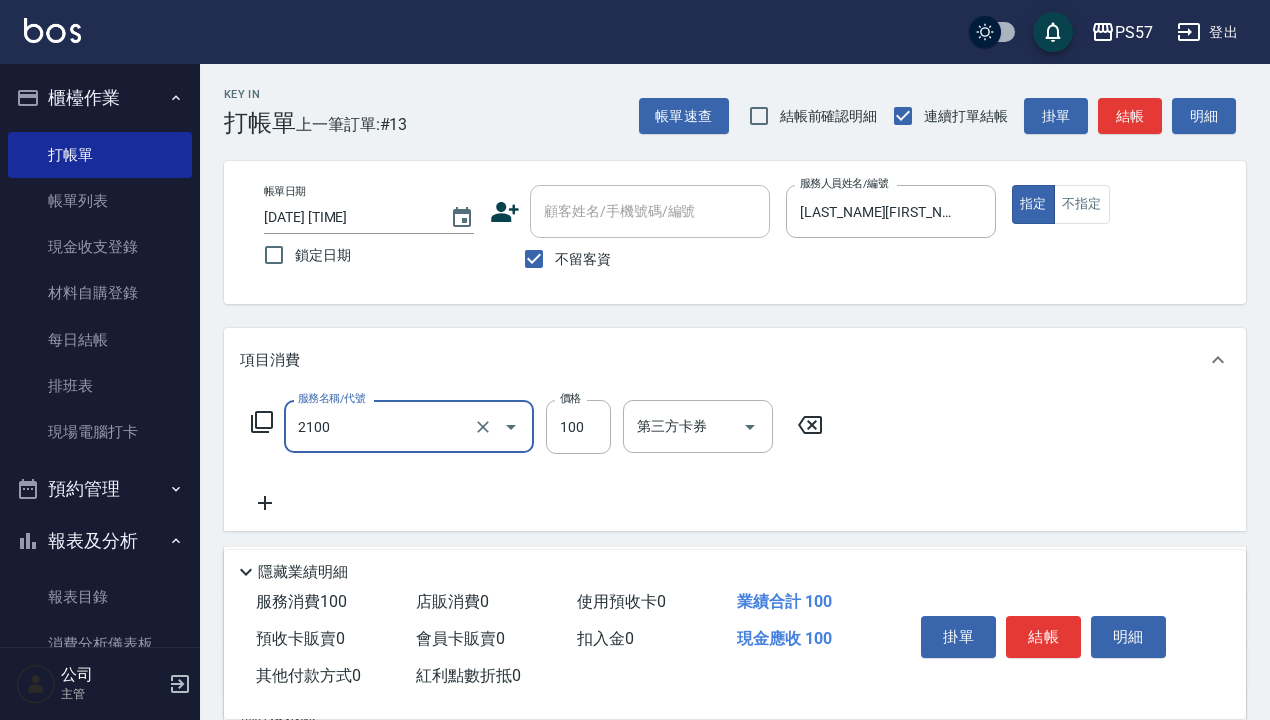 type on "剪髮100(2100)" 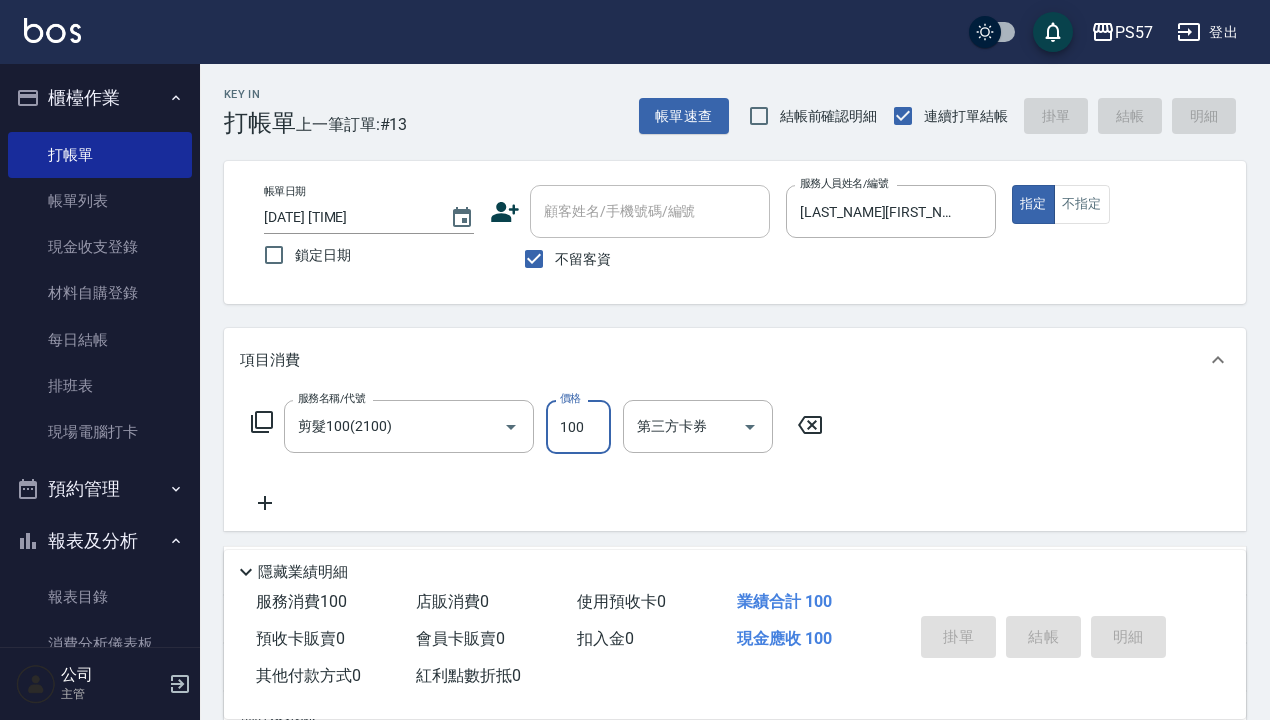 type 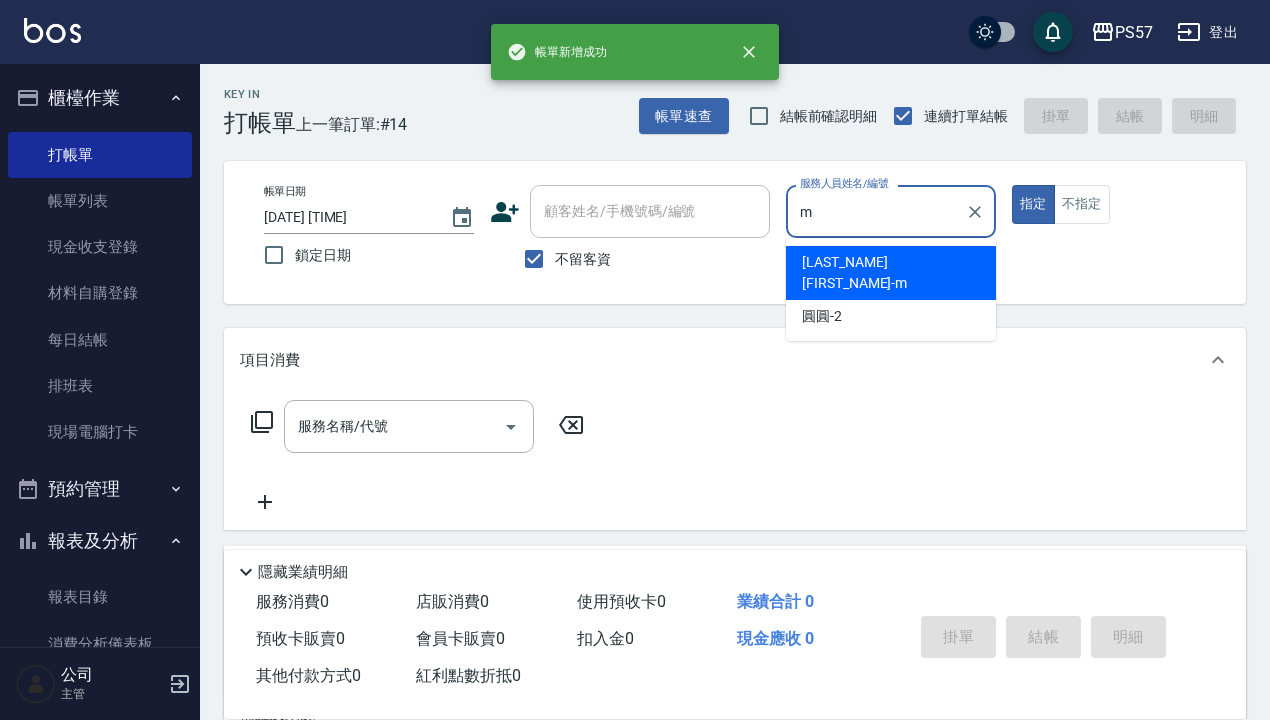 type on "[LAST_NAME][FIRST_NAME]-m" 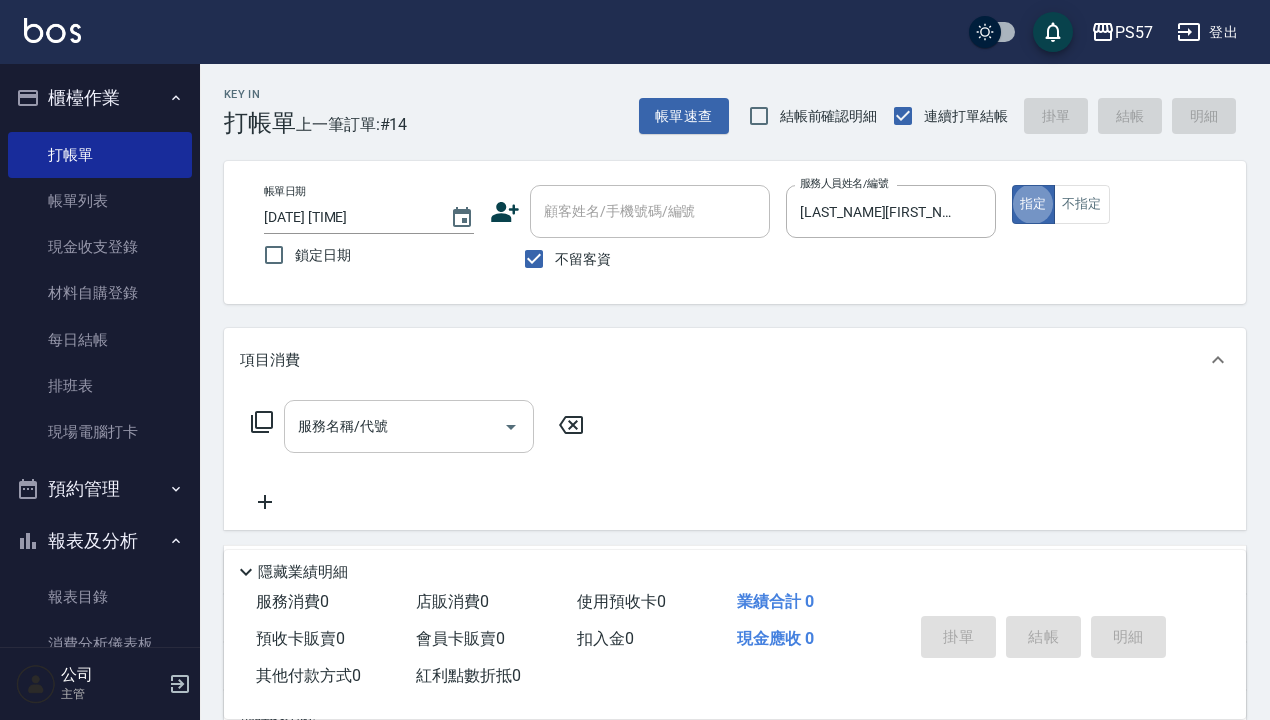 click on "服務名稱/代號" at bounding box center (394, 426) 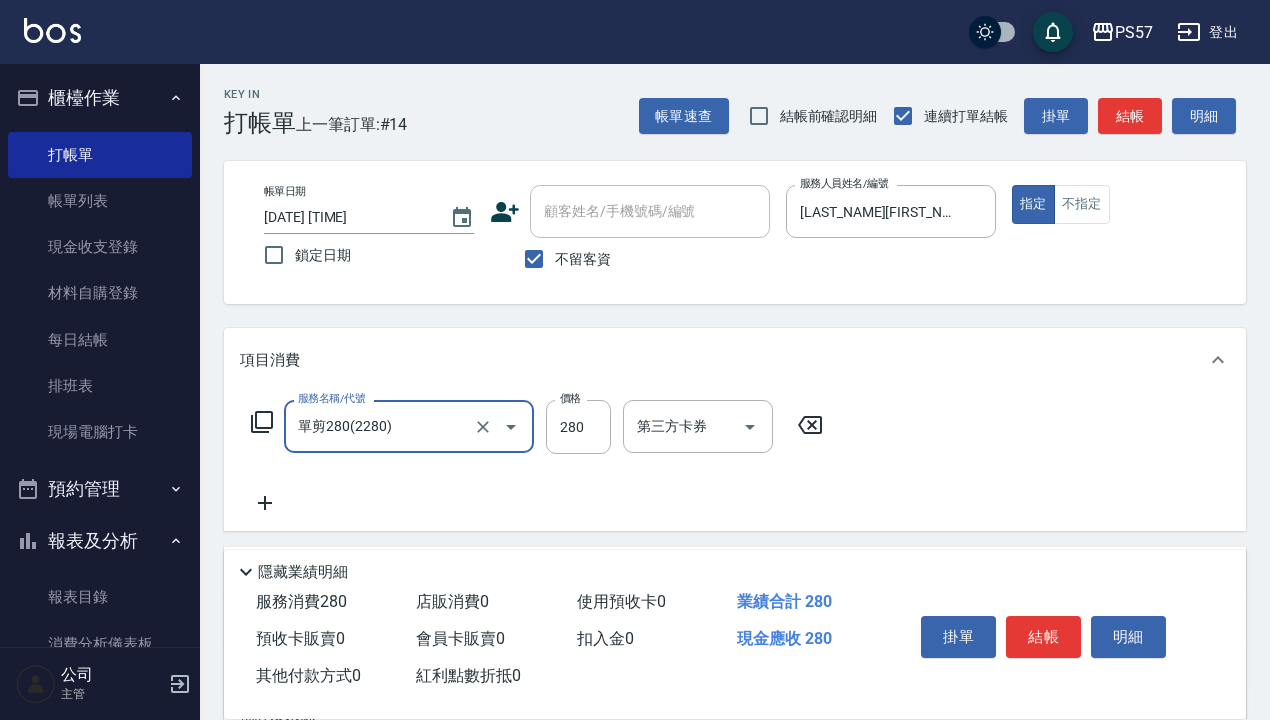 type on "單剪280(2280)" 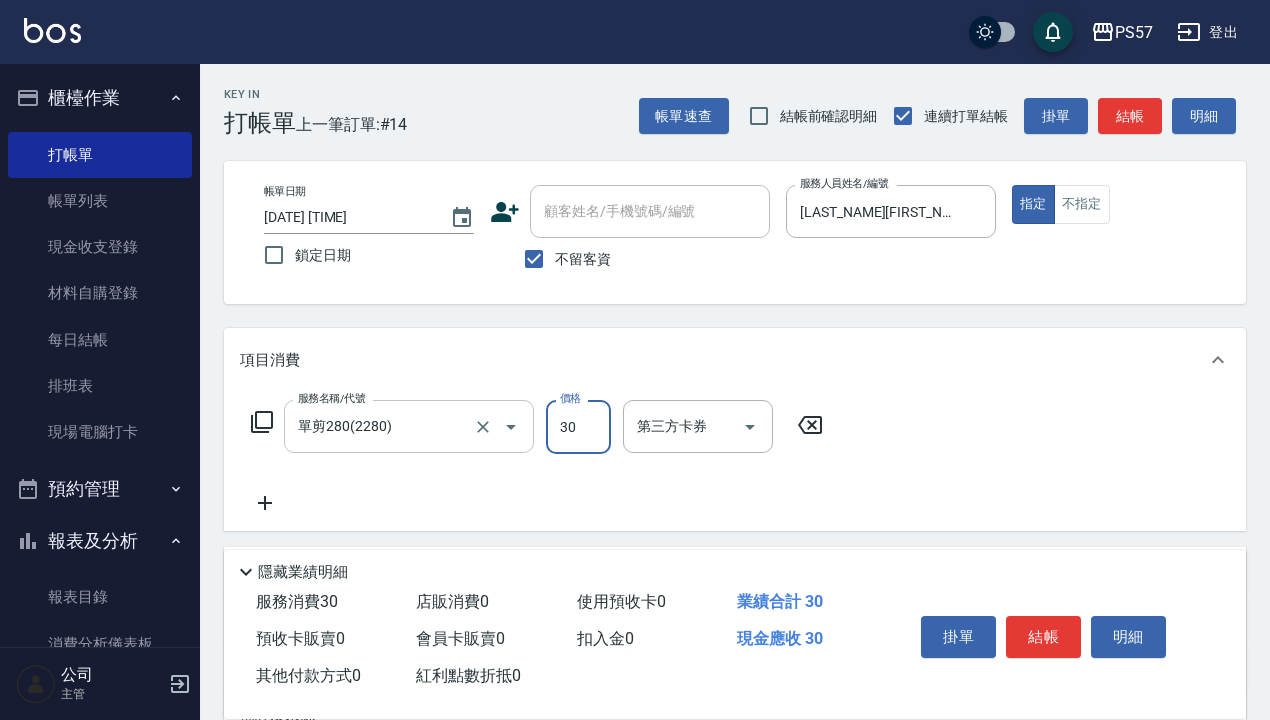 type on "300" 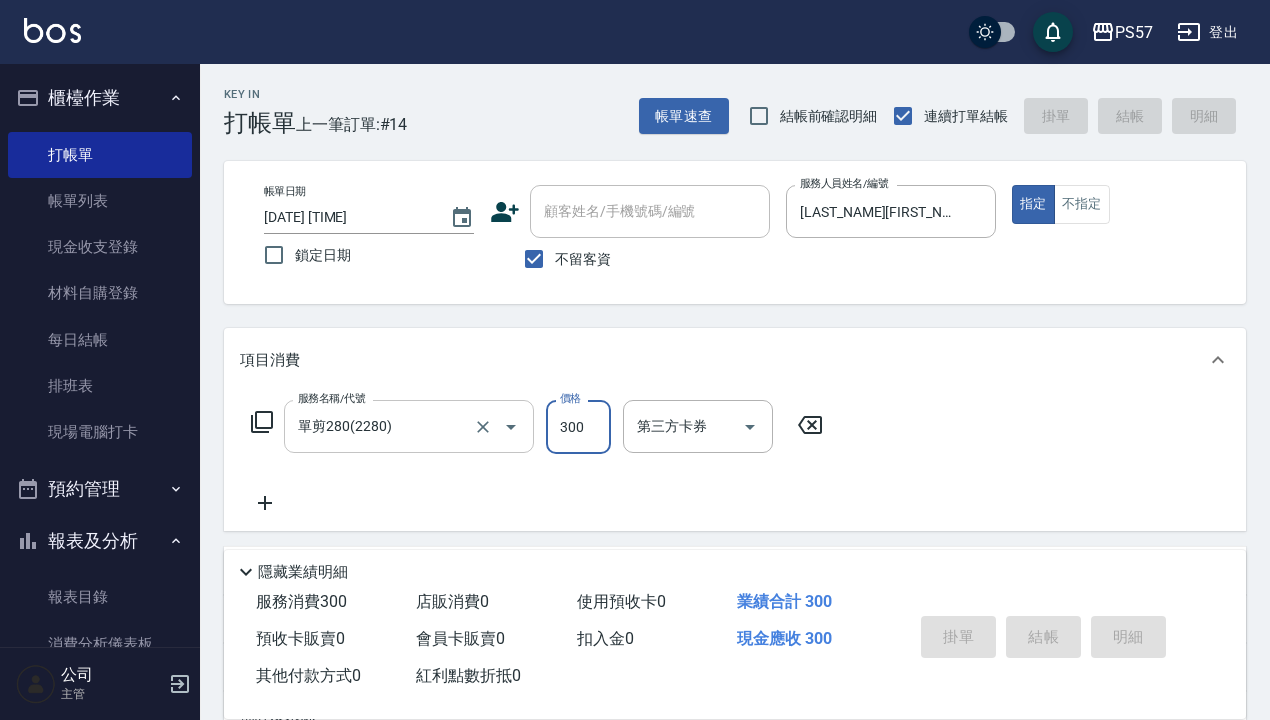 type 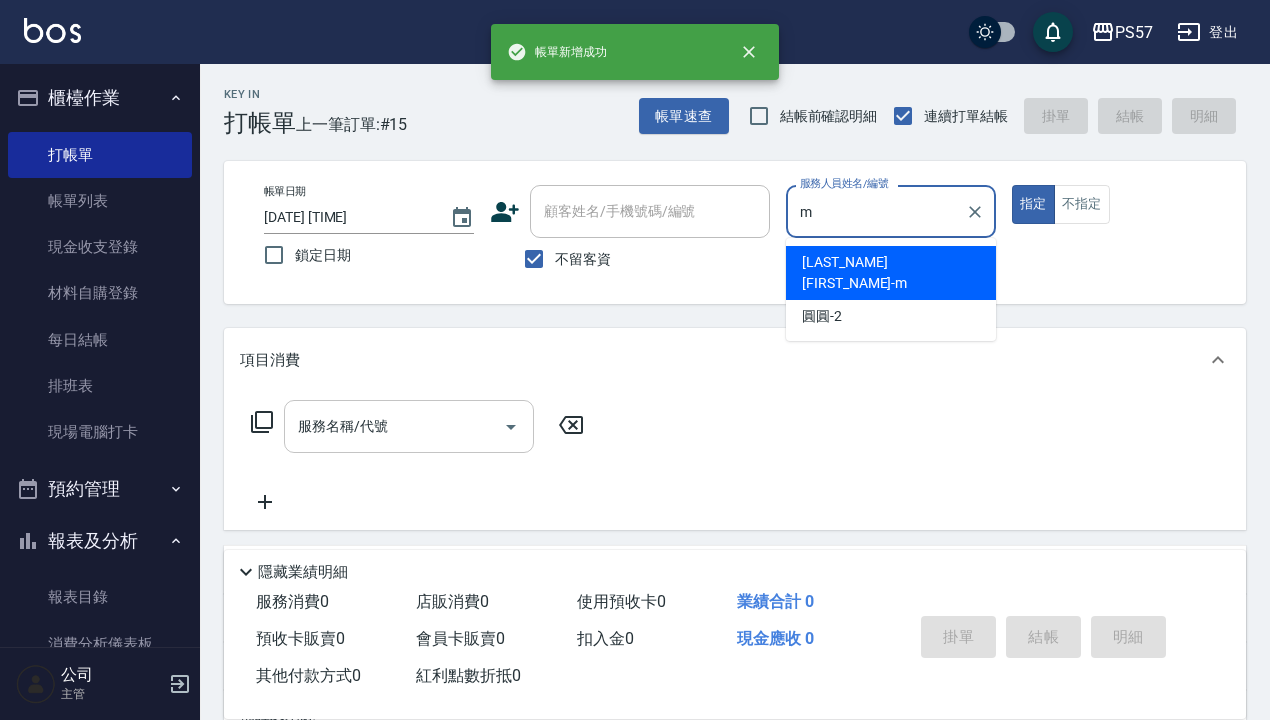 type on "[LAST_NAME][FIRST_NAME]-m" 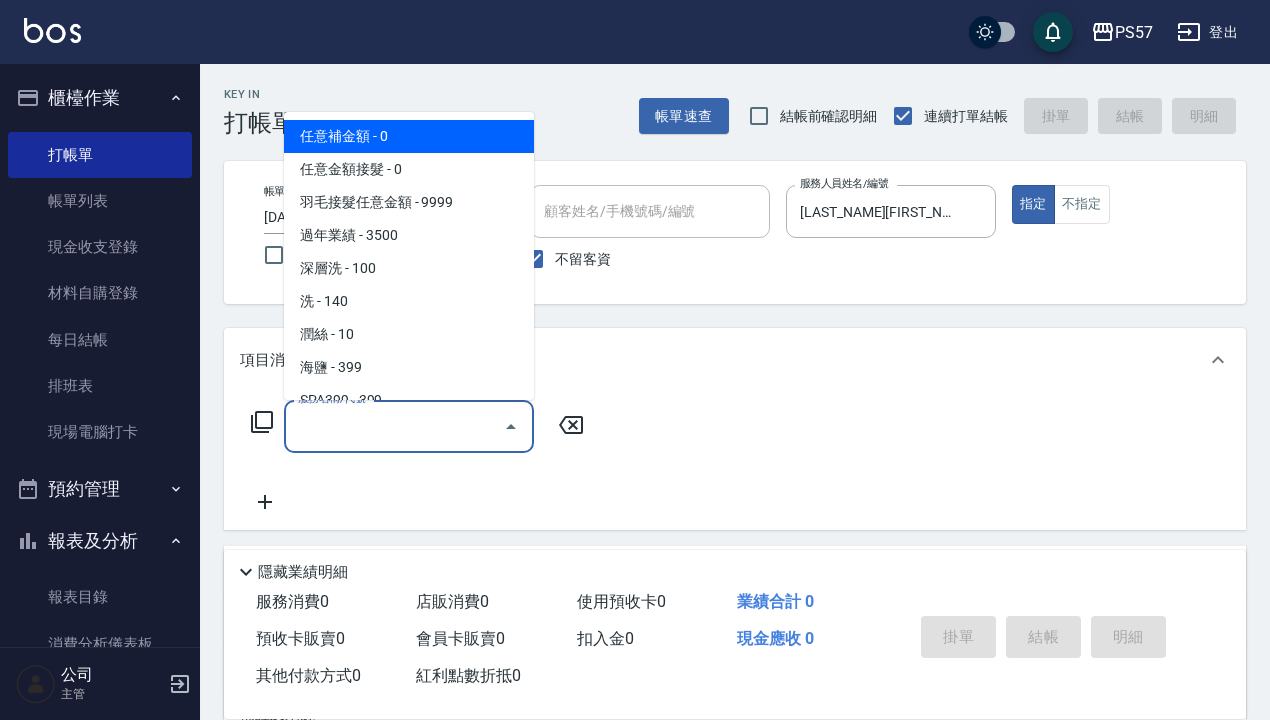 click on "服務名稱/代號" at bounding box center [394, 426] 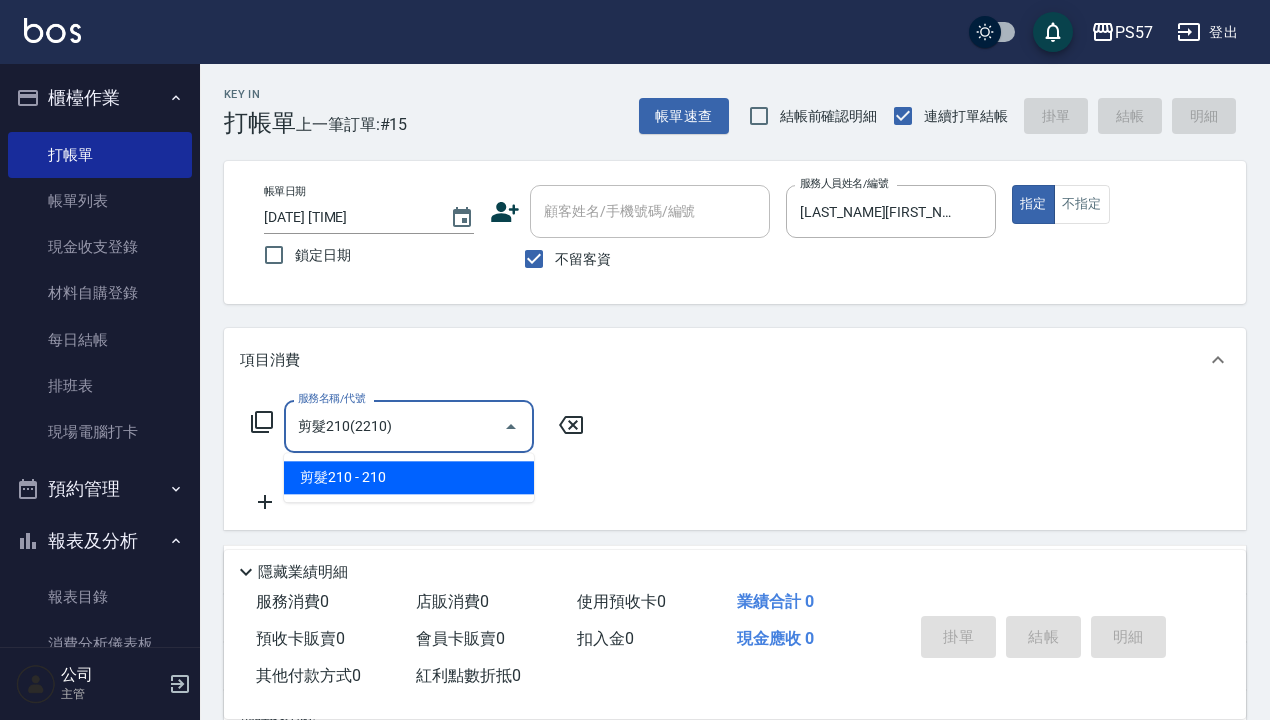 type on "剪髮210(2210)" 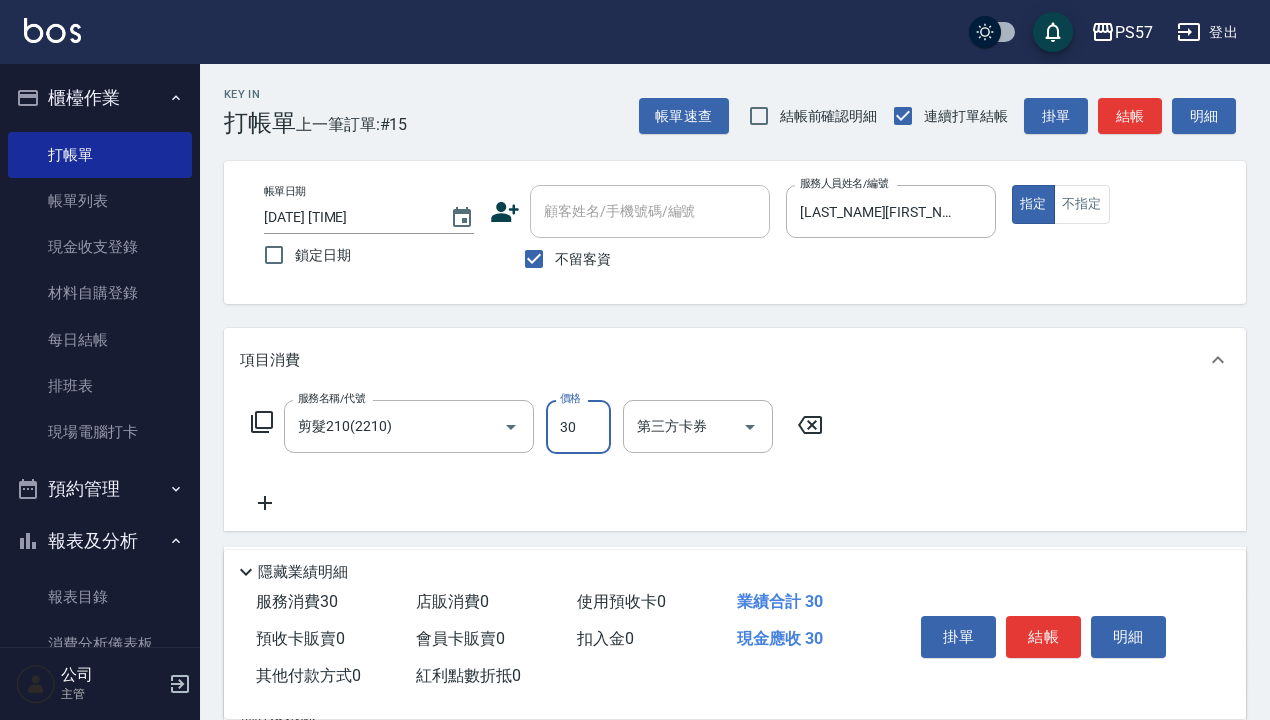 type on "300" 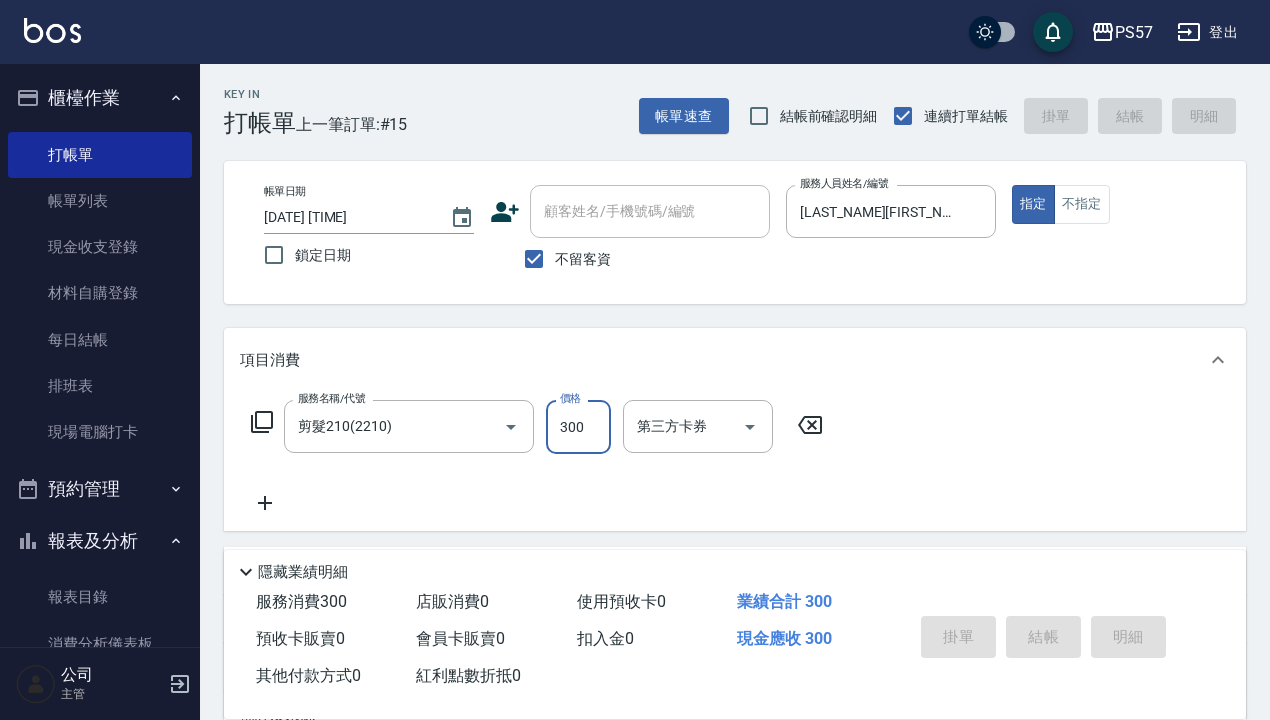 type on "[DATE] [TIME]" 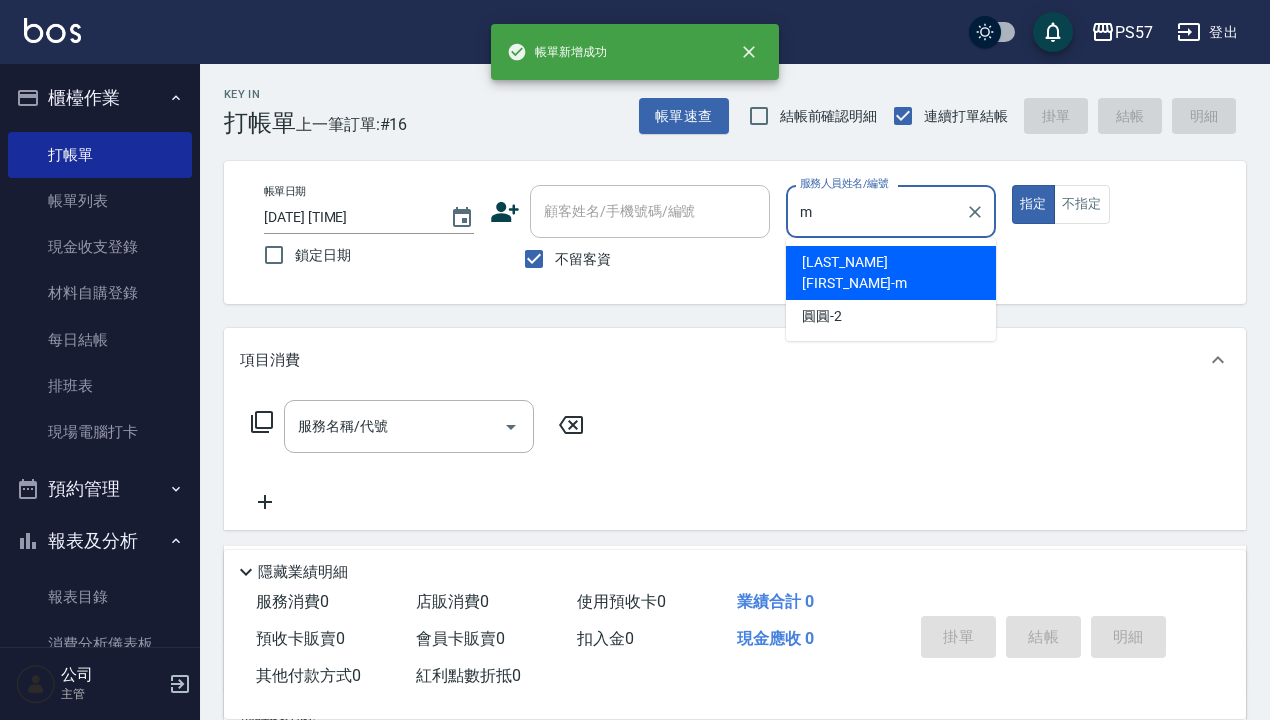 type on "[LAST_NAME][FIRST_NAME]-m" 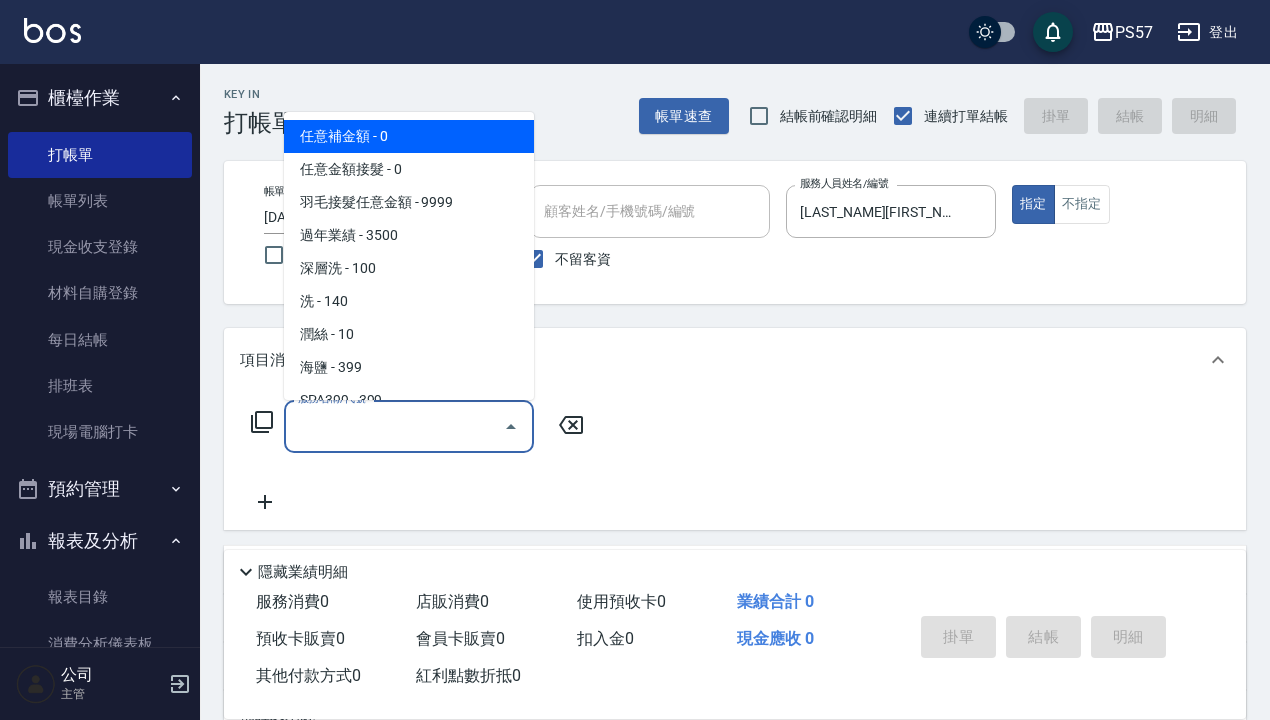 click on "服務名稱/代號" at bounding box center (394, 426) 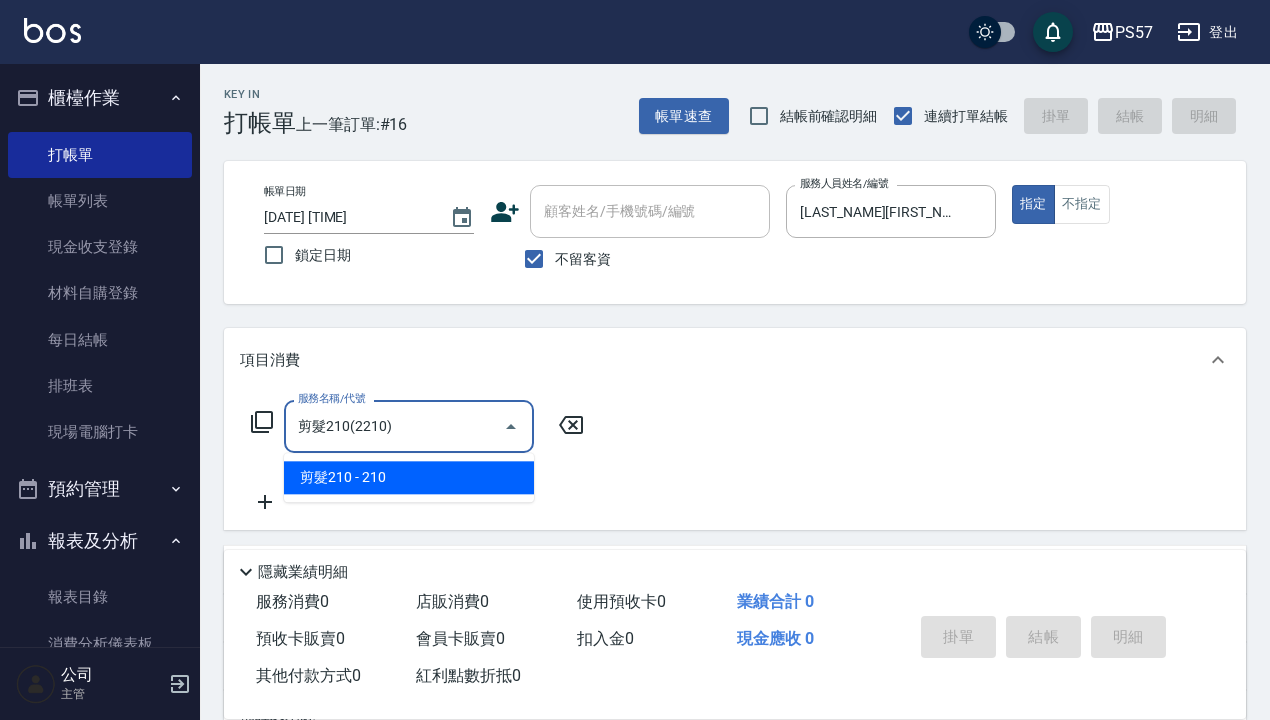 type on "剪髮210(2210)" 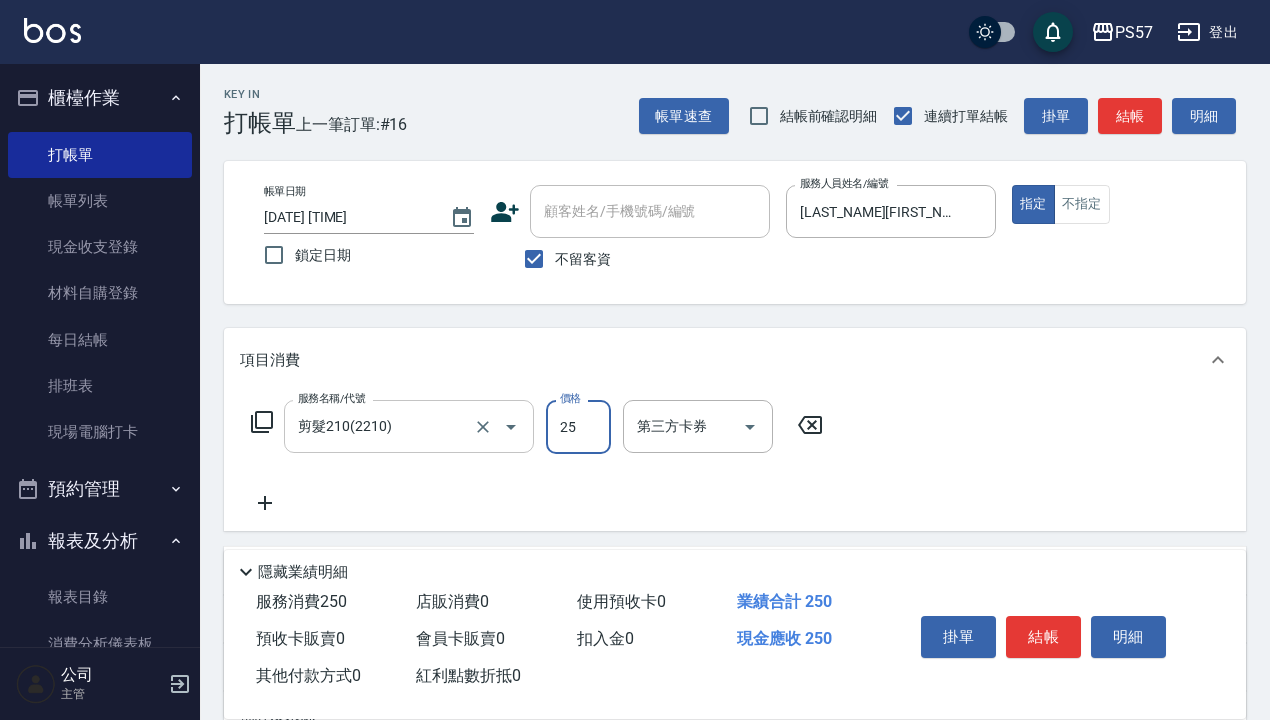 type on "250" 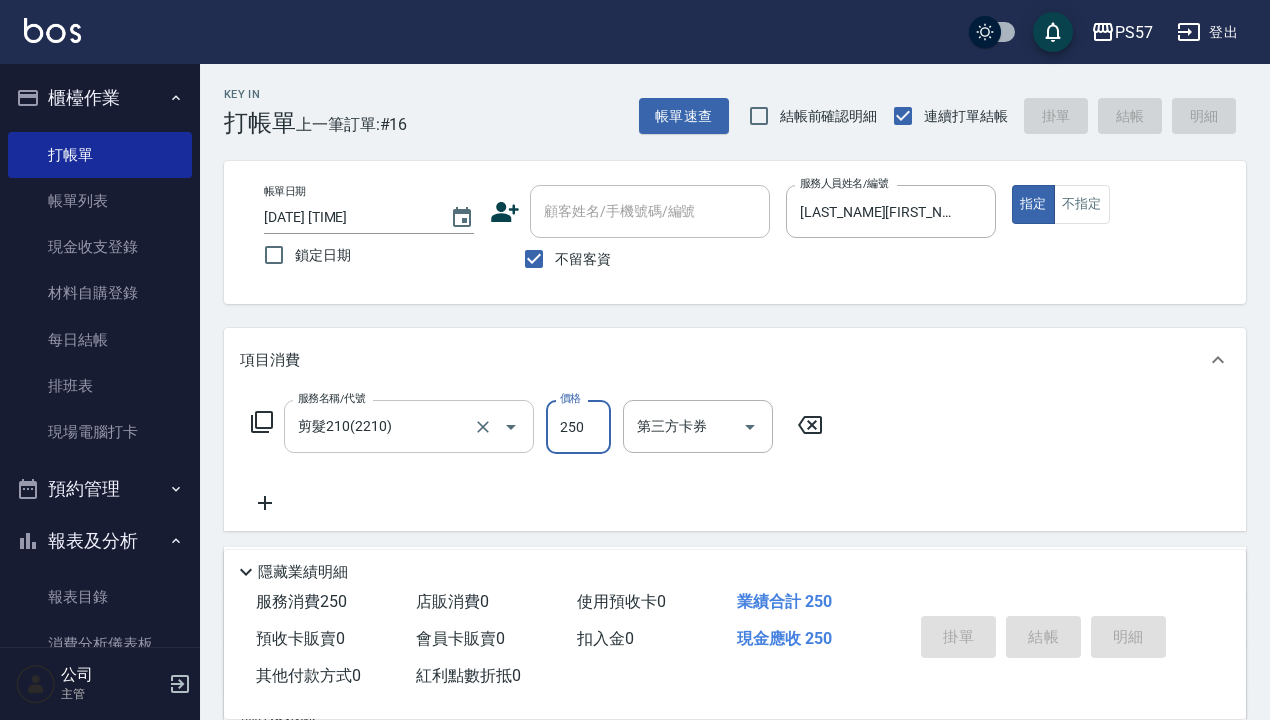 type 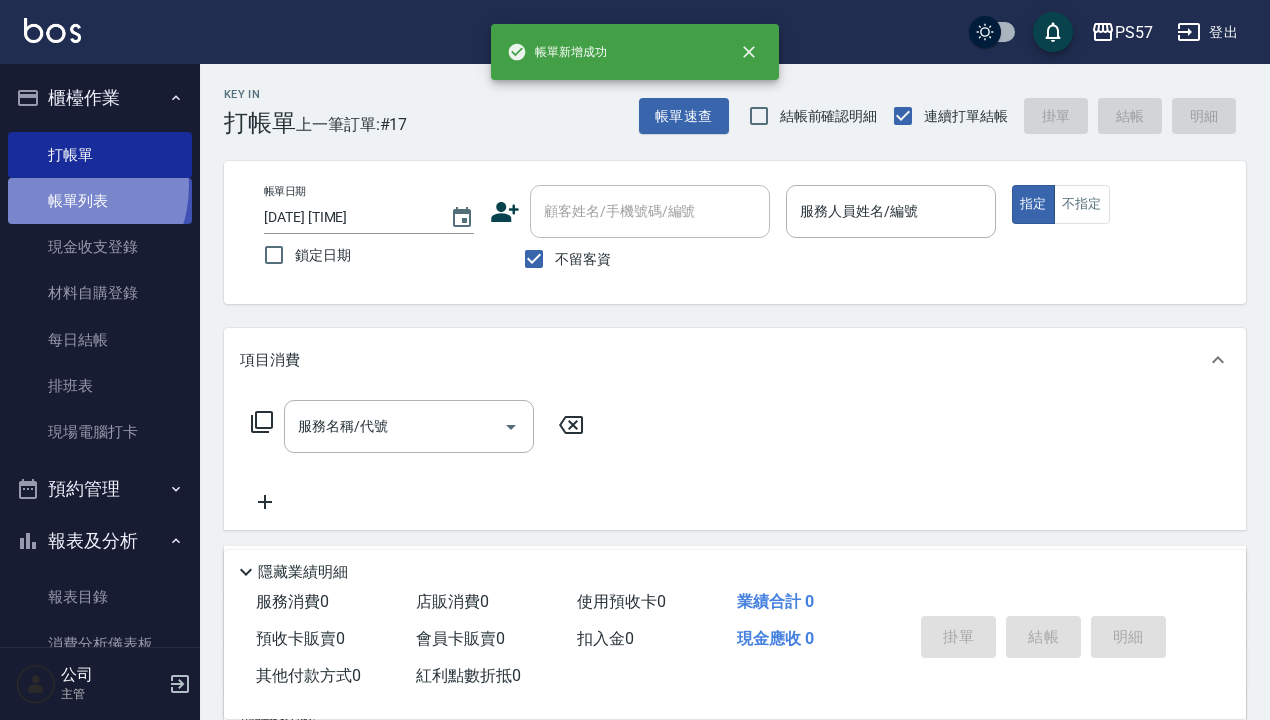 drag, startPoint x: 58, startPoint y: 186, endPoint x: 892, endPoint y: 489, distance: 887.3359 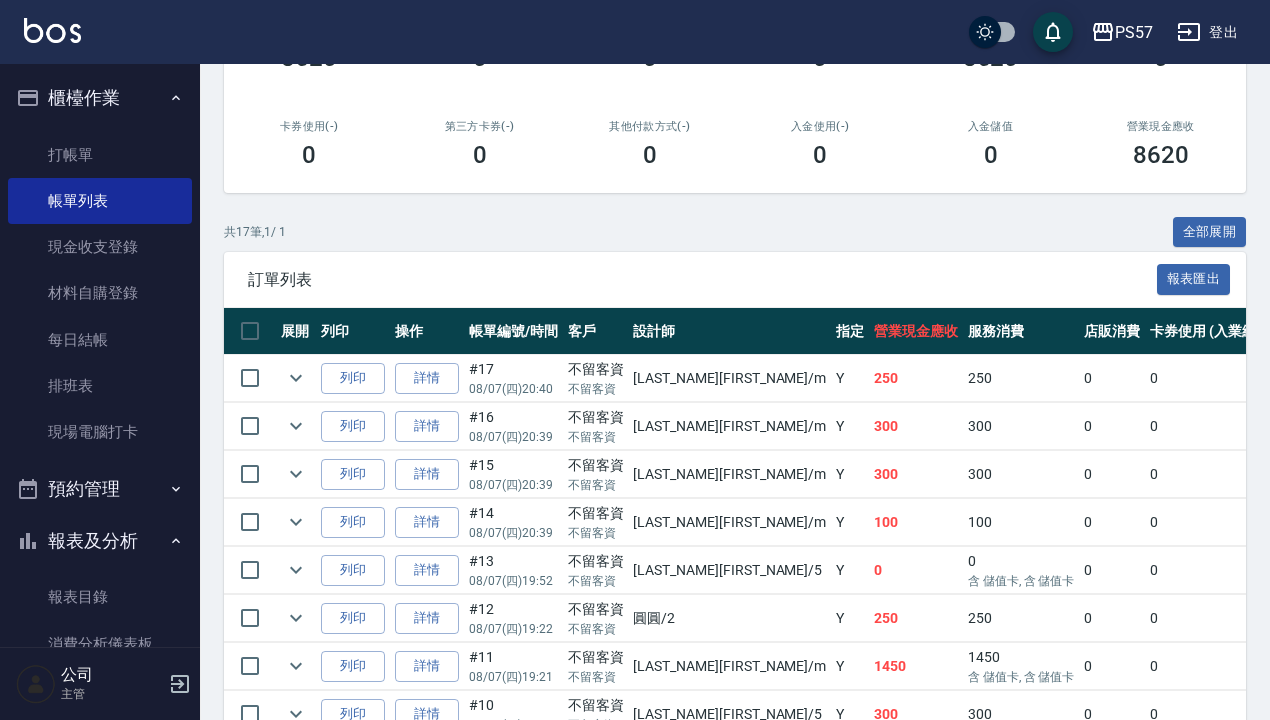 scroll, scrollTop: 333, scrollLeft: 0, axis: vertical 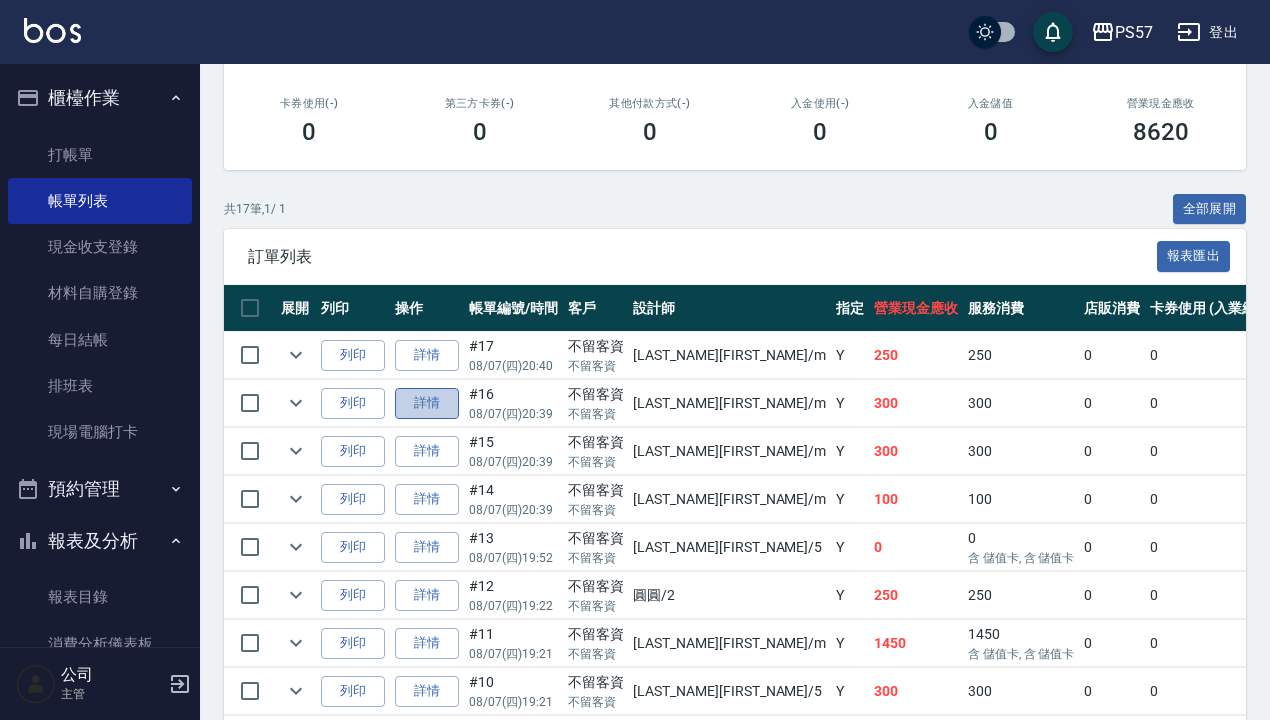click on "詳情" at bounding box center (427, 403) 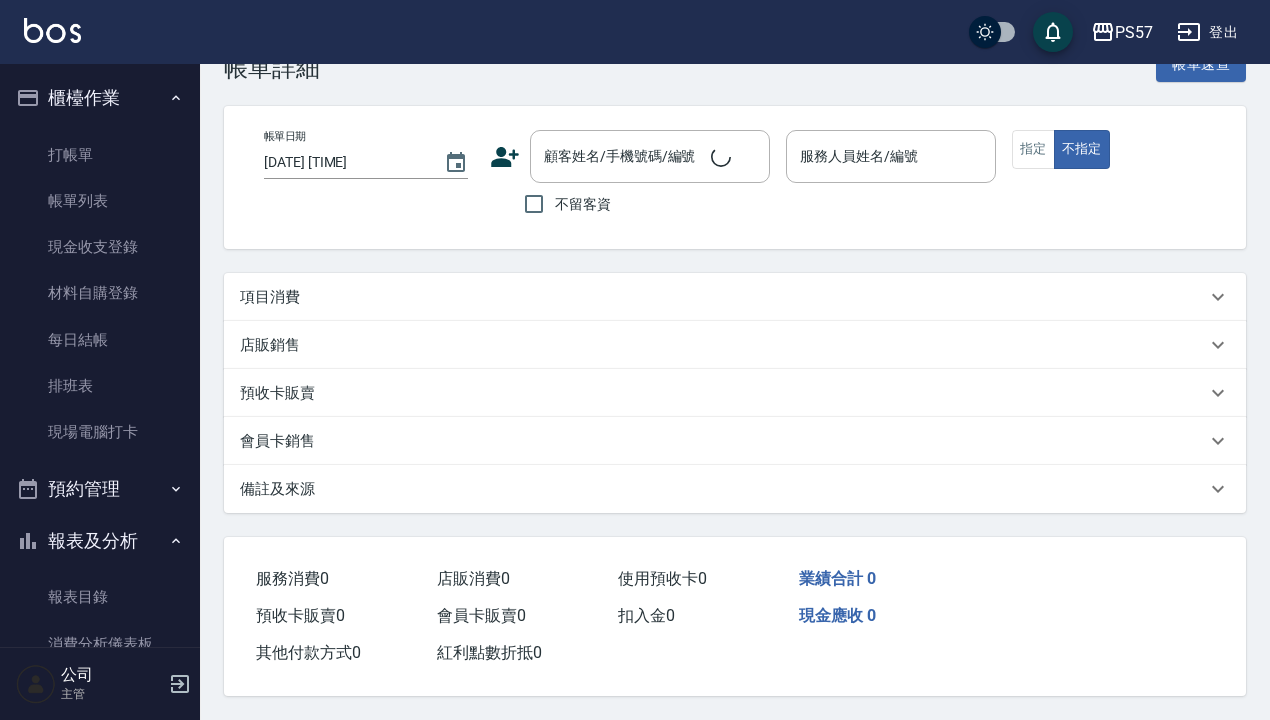 scroll, scrollTop: 0, scrollLeft: 0, axis: both 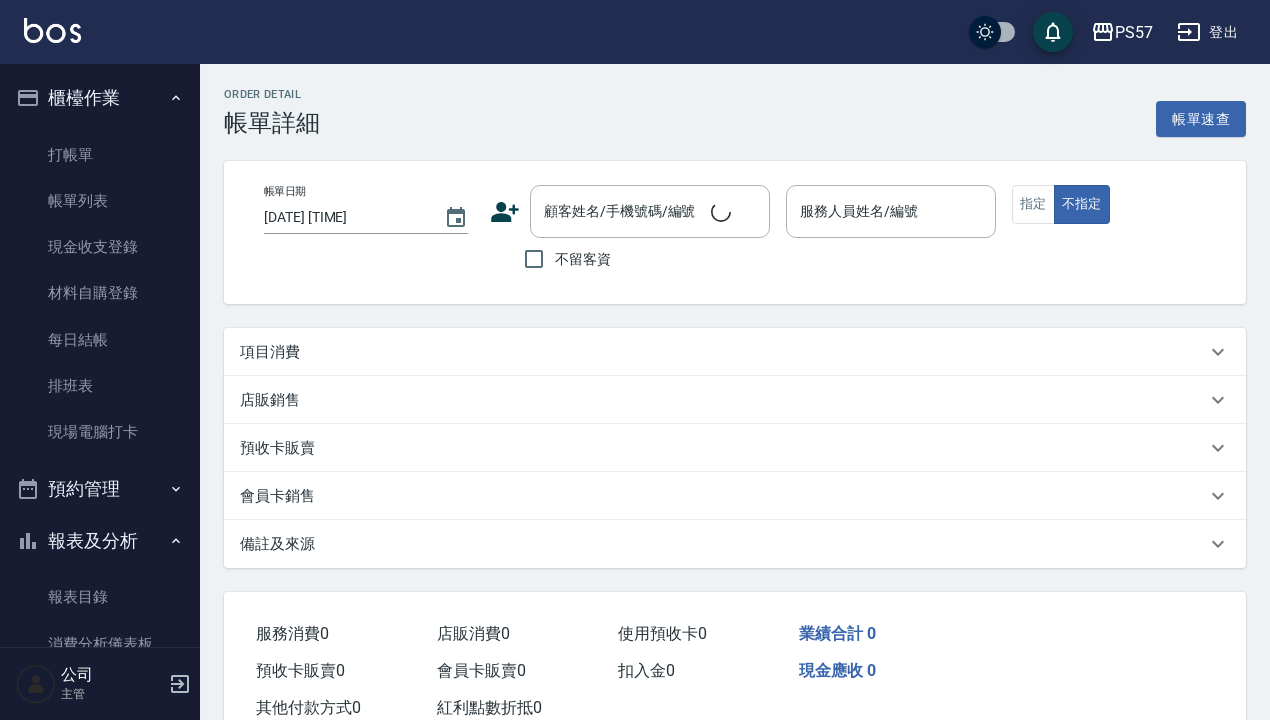 type on "[DATE] [TIME]" 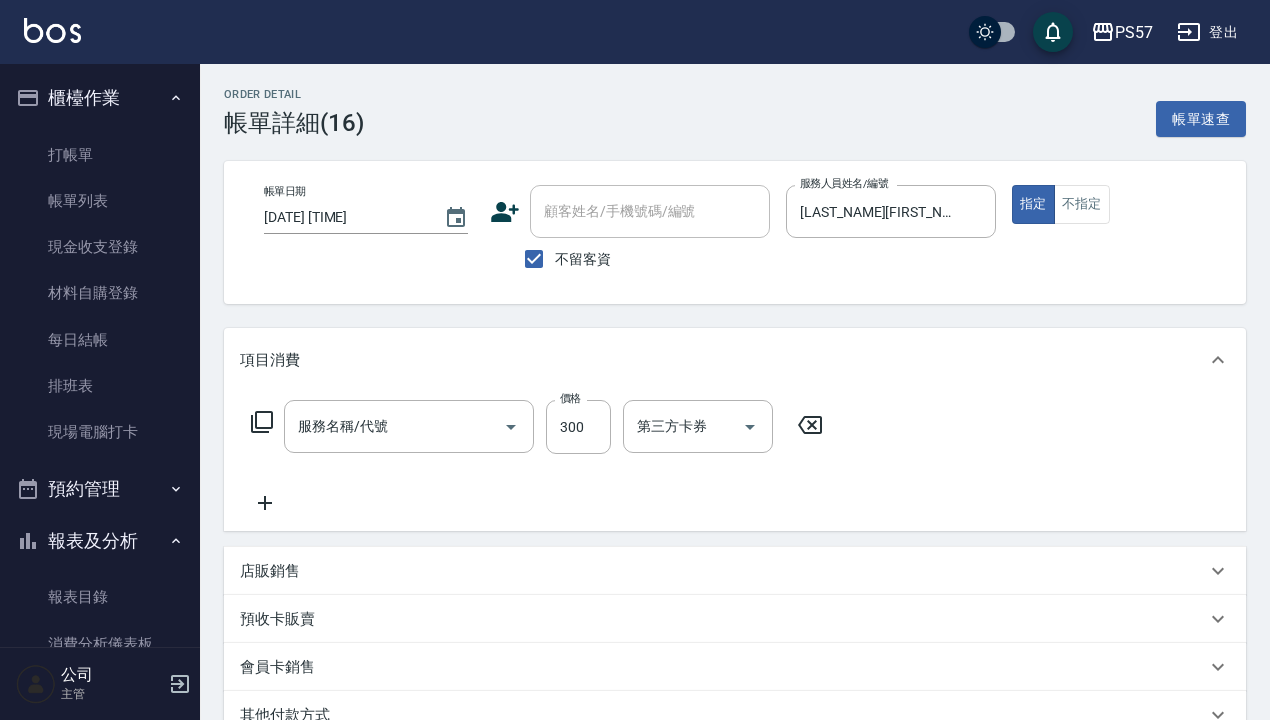 type on "剪髮210(2210)" 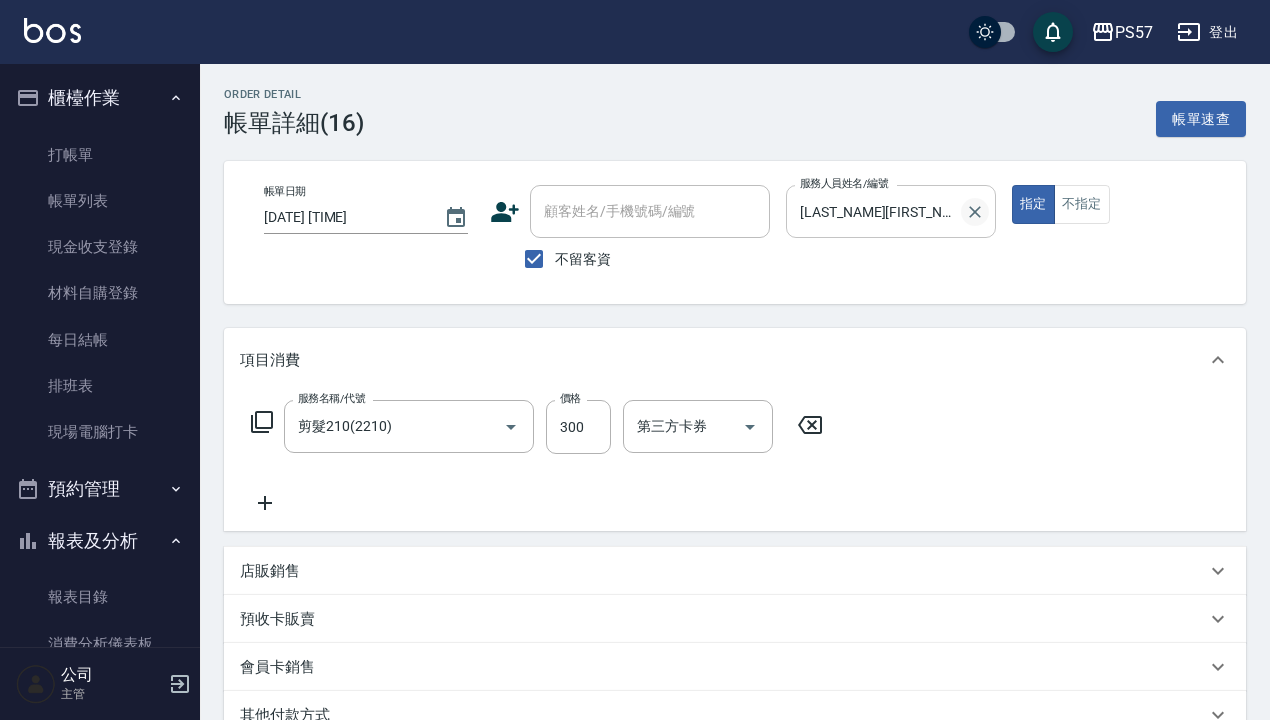 click 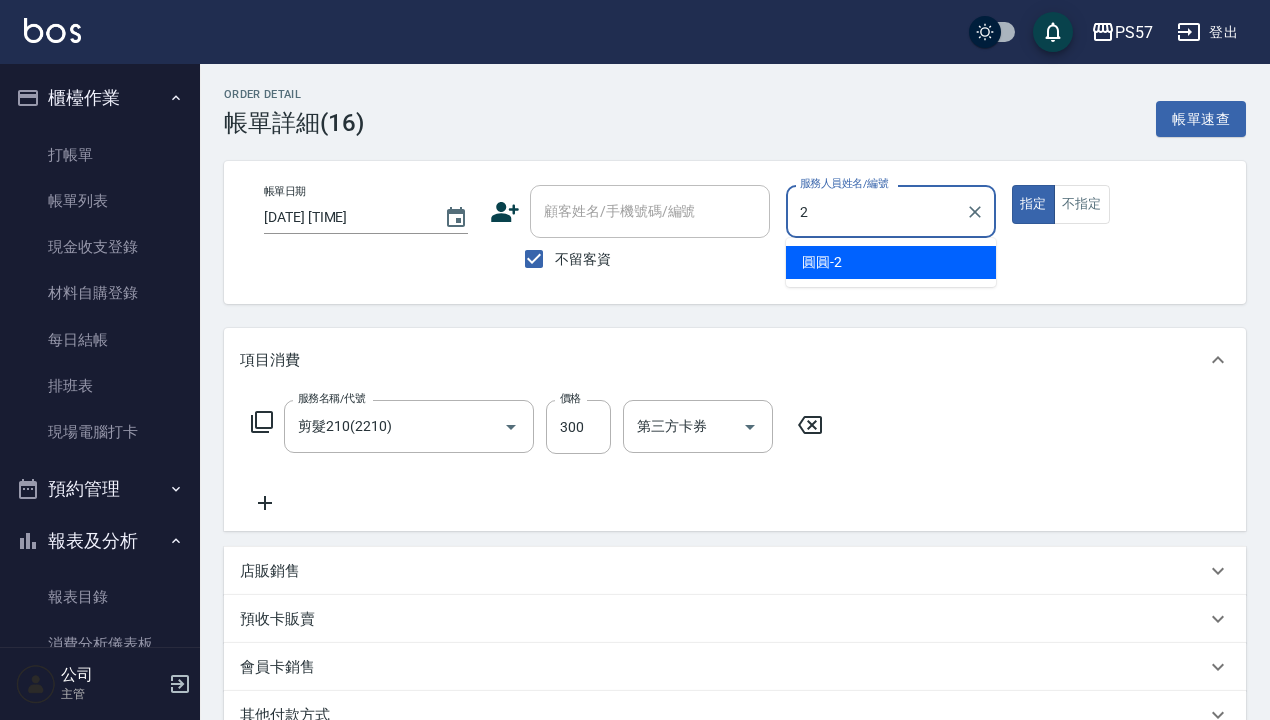 type on "圓圓-2" 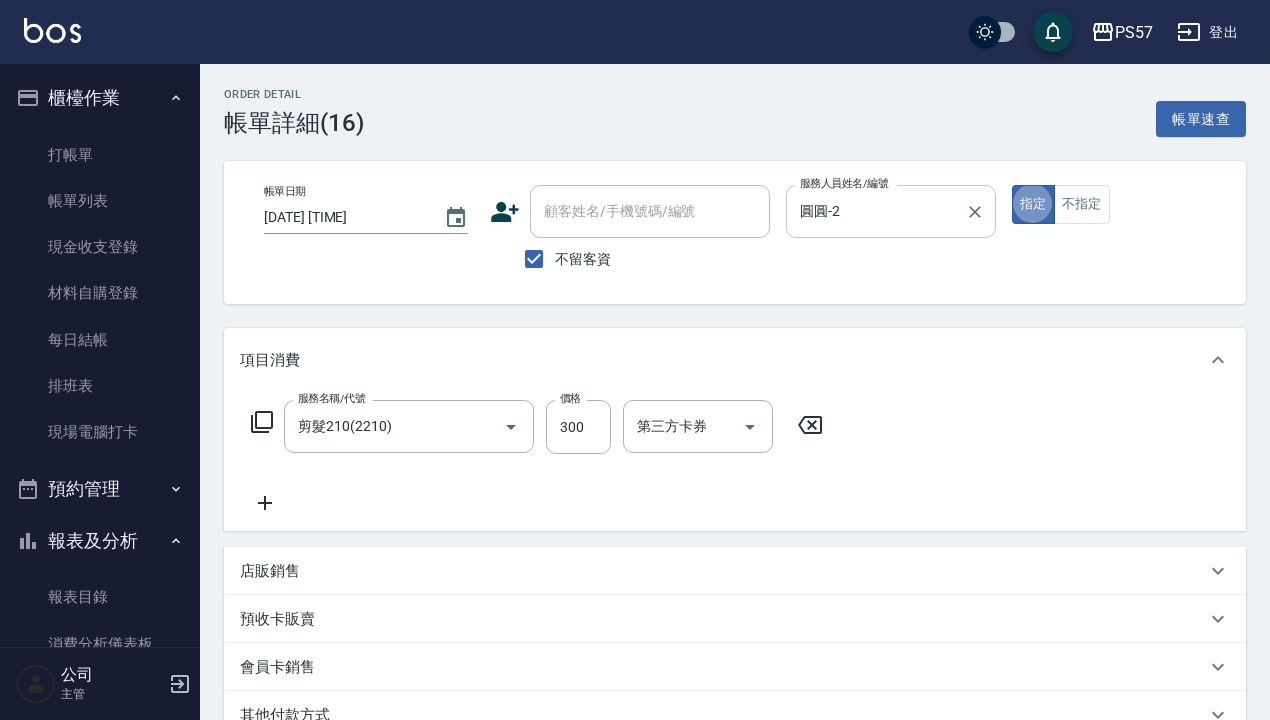 type on "true" 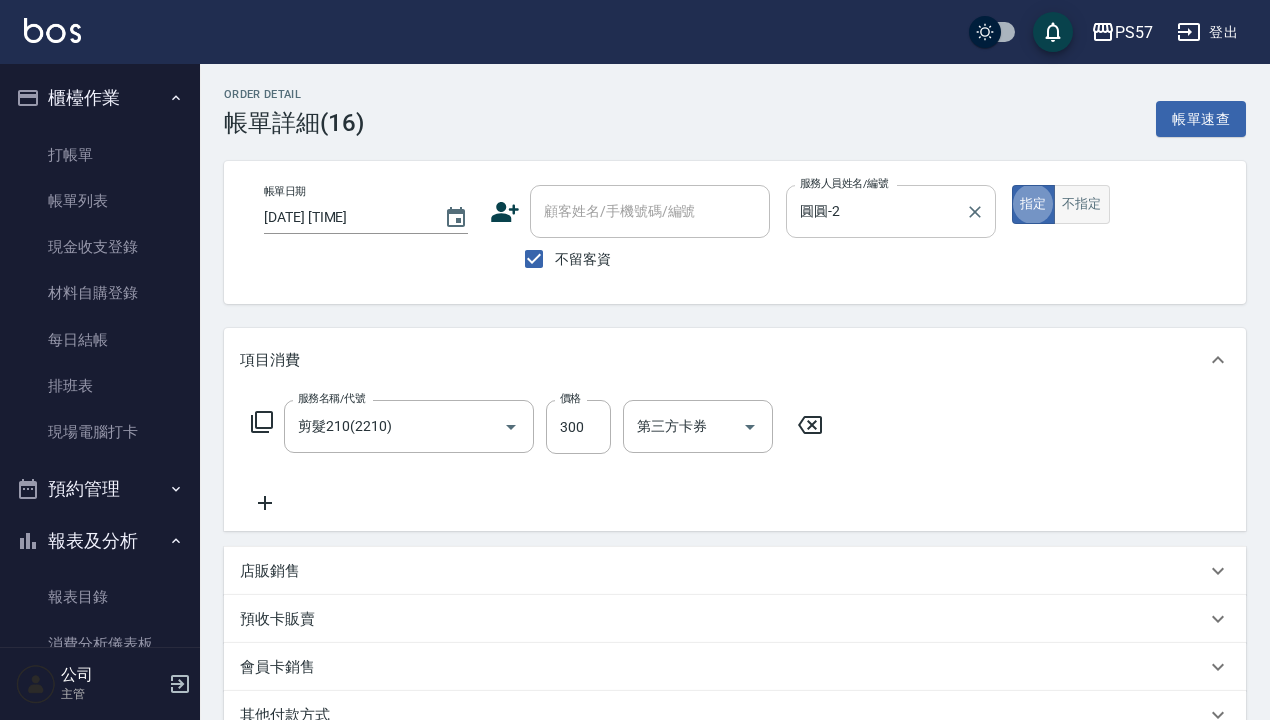 click on "不指定" at bounding box center (1082, 204) 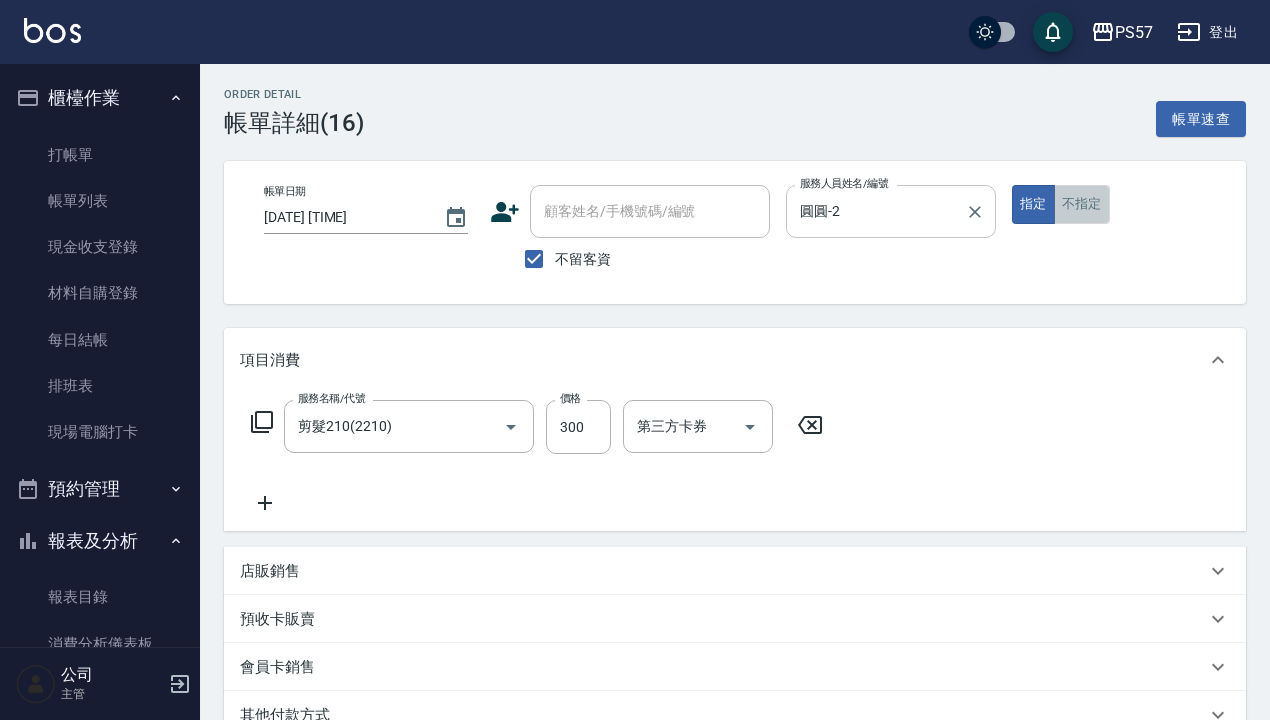 click on "不指定" at bounding box center [1082, 204] 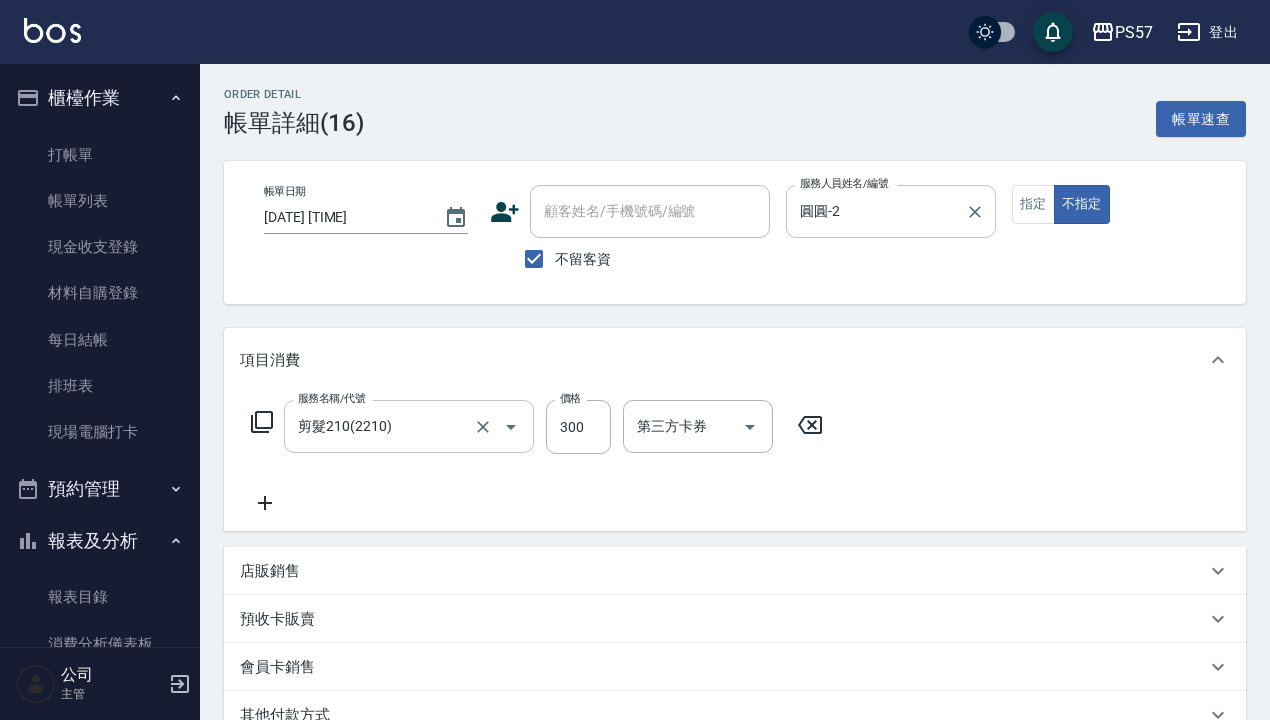 drag, startPoint x: 472, startPoint y: 422, endPoint x: 375, endPoint y: 427, distance: 97.128784 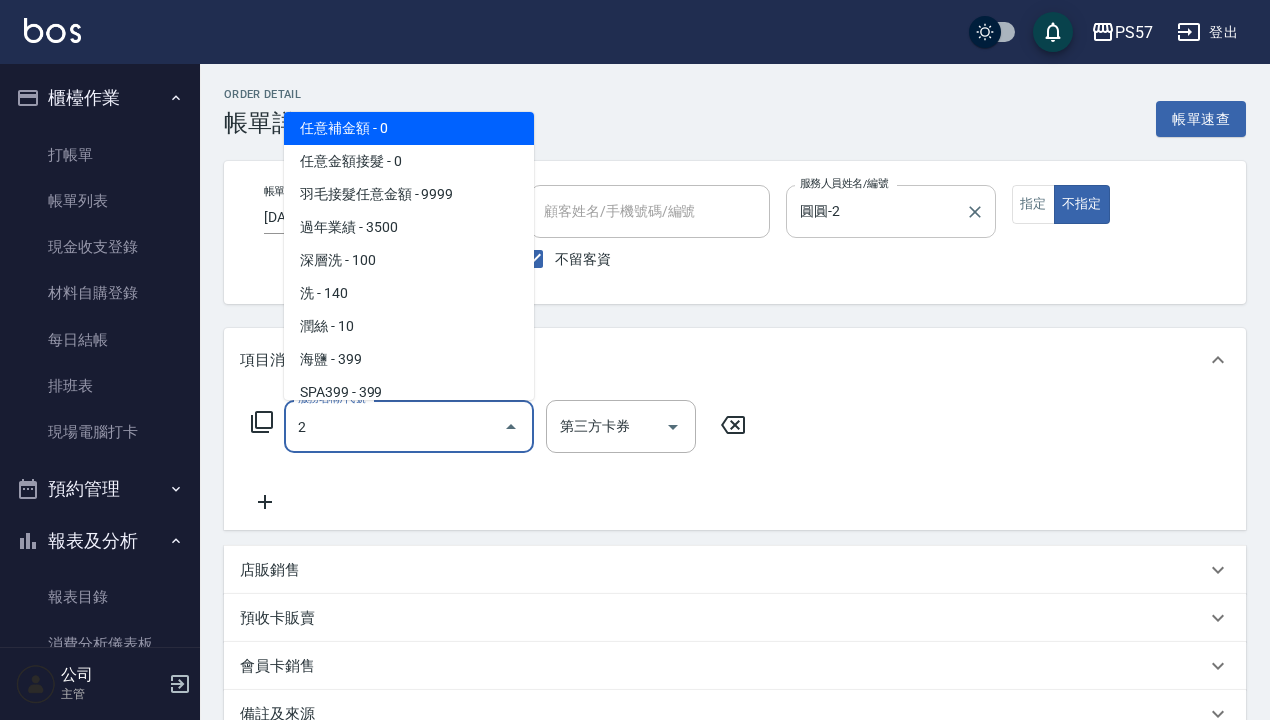 scroll, scrollTop: 0, scrollLeft: 0, axis: both 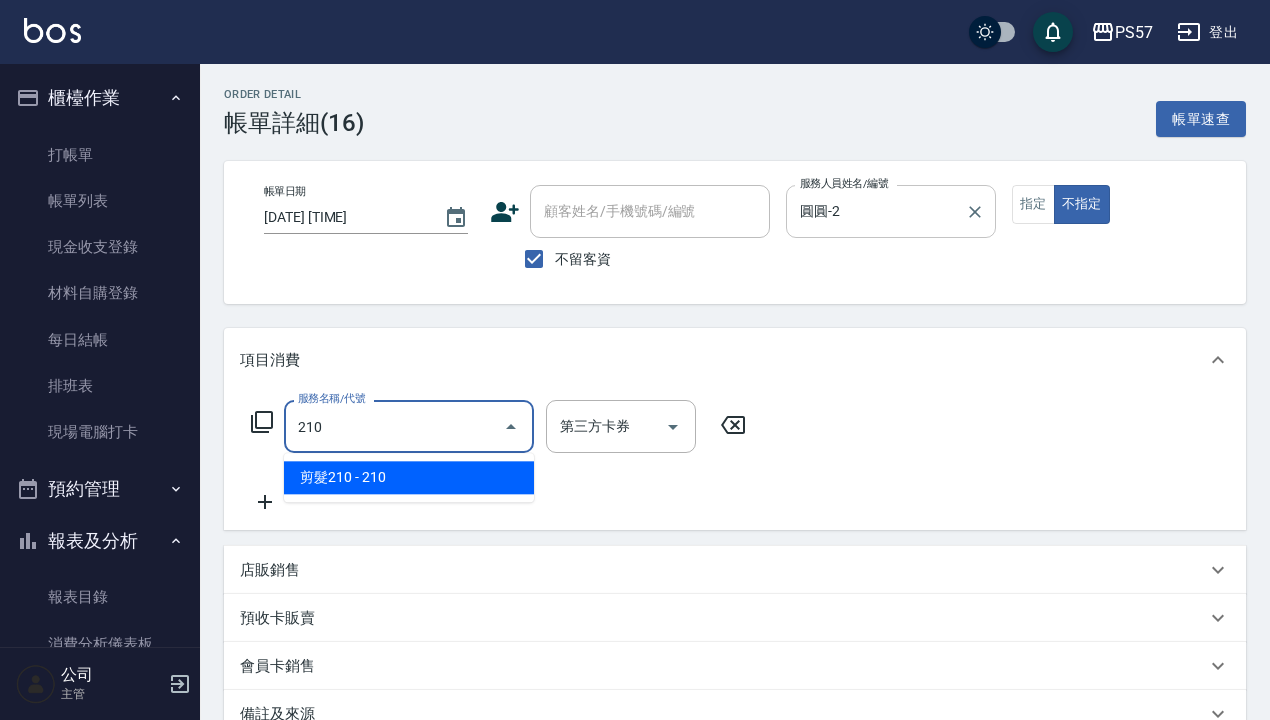 type on "剪髮210(2210)" 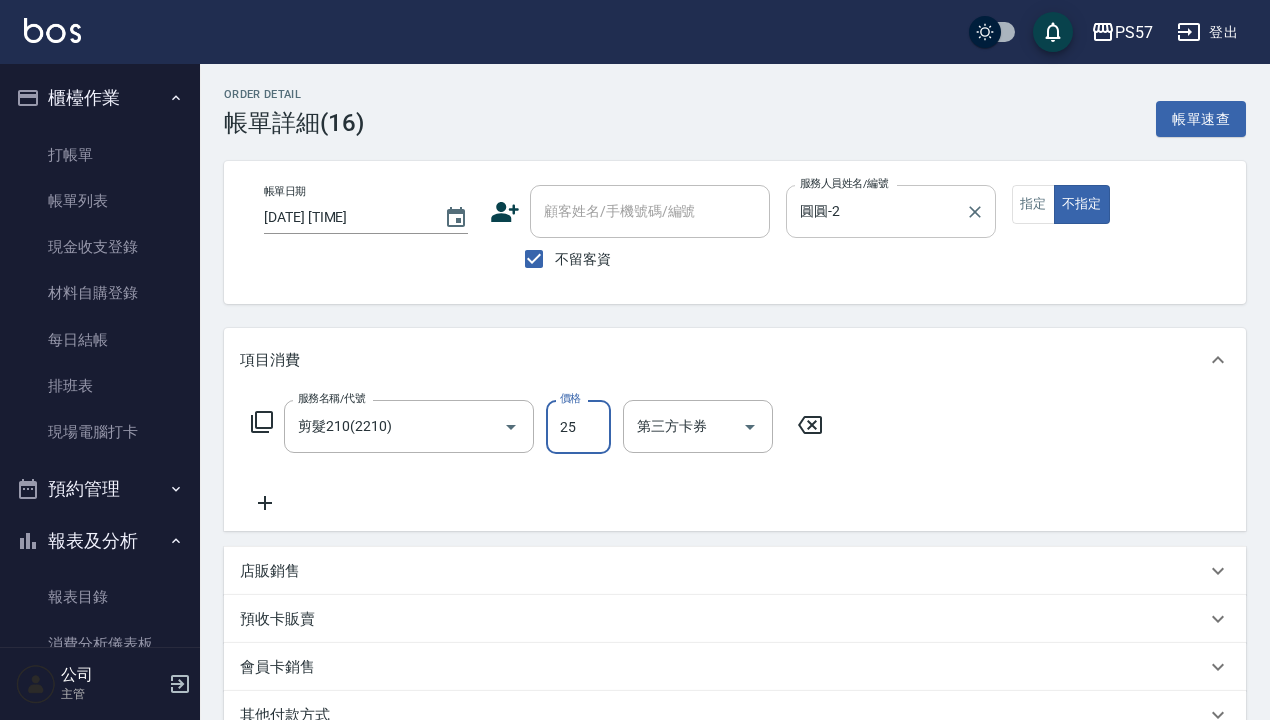 type on "250" 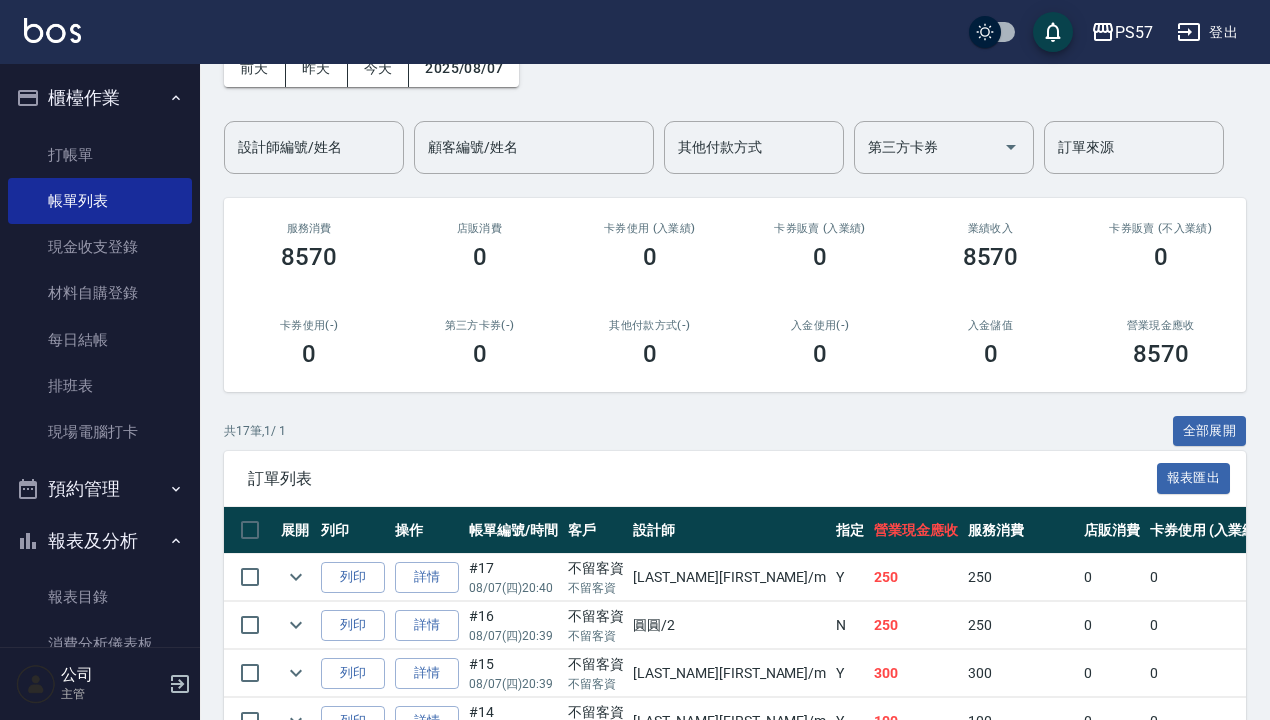 scroll, scrollTop: 200, scrollLeft: 0, axis: vertical 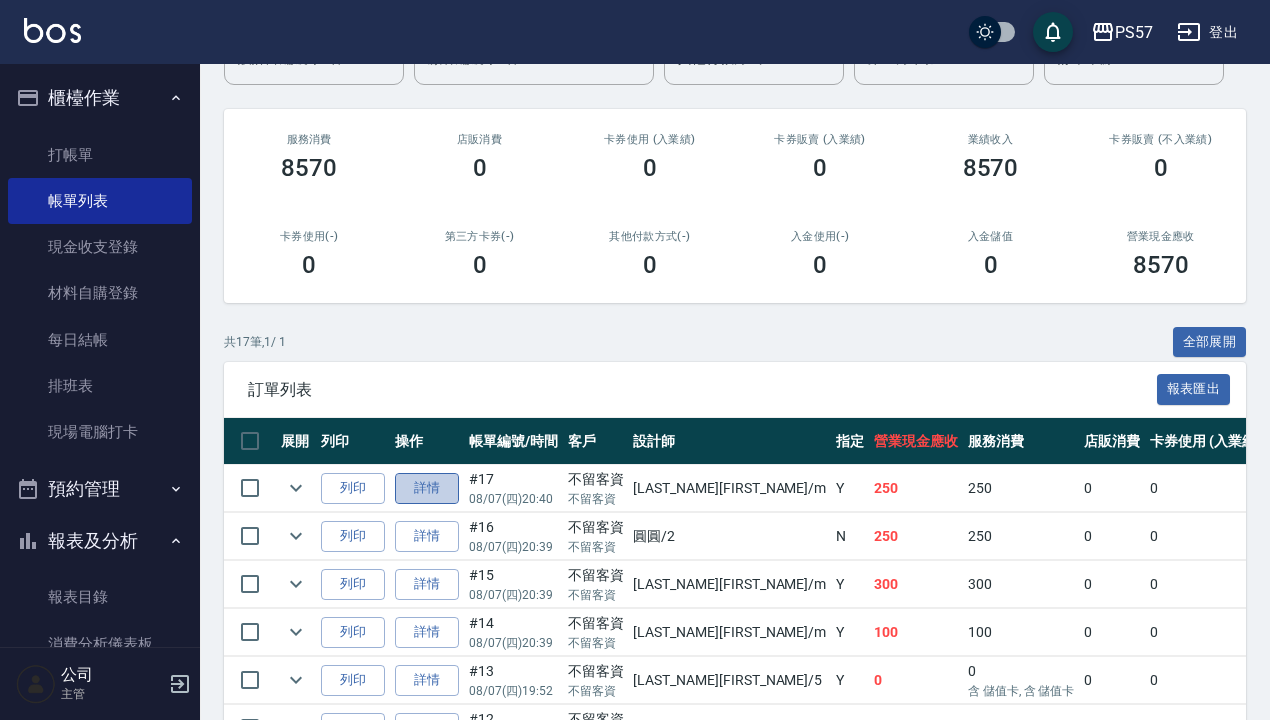 click on "詳情" at bounding box center (427, 488) 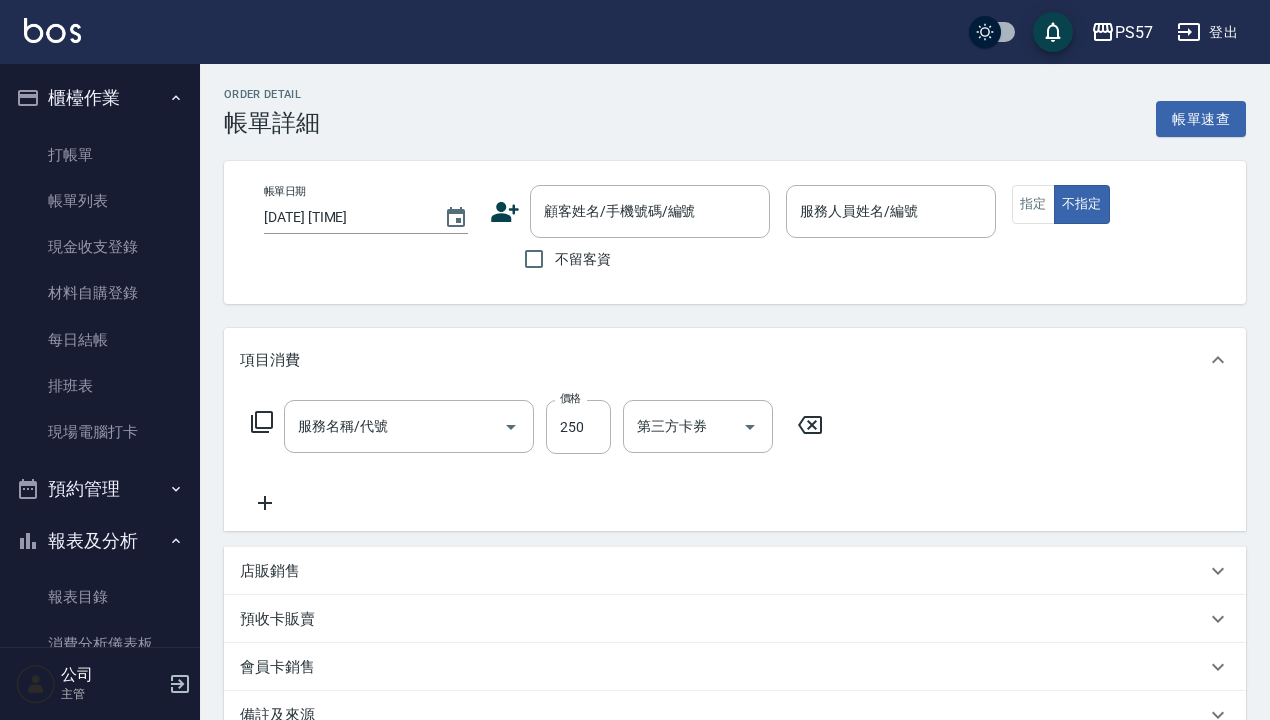 checkbox on "true" 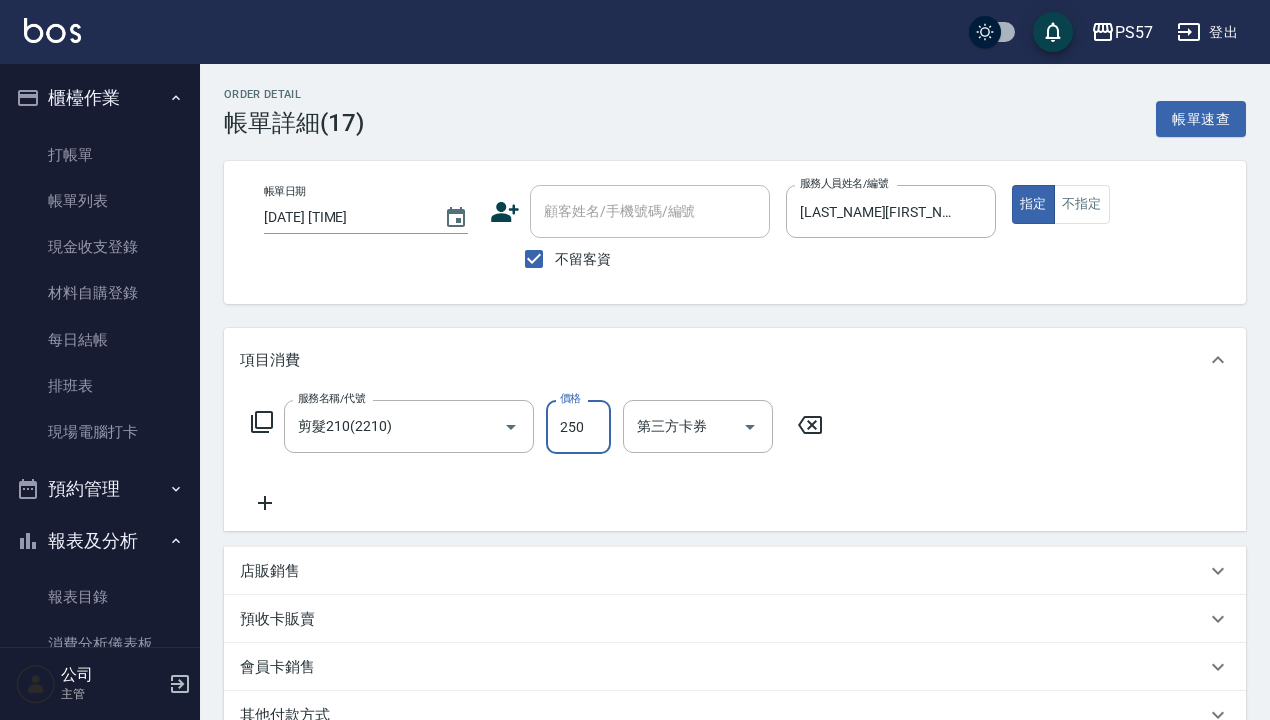 click on "250" at bounding box center (578, 427) 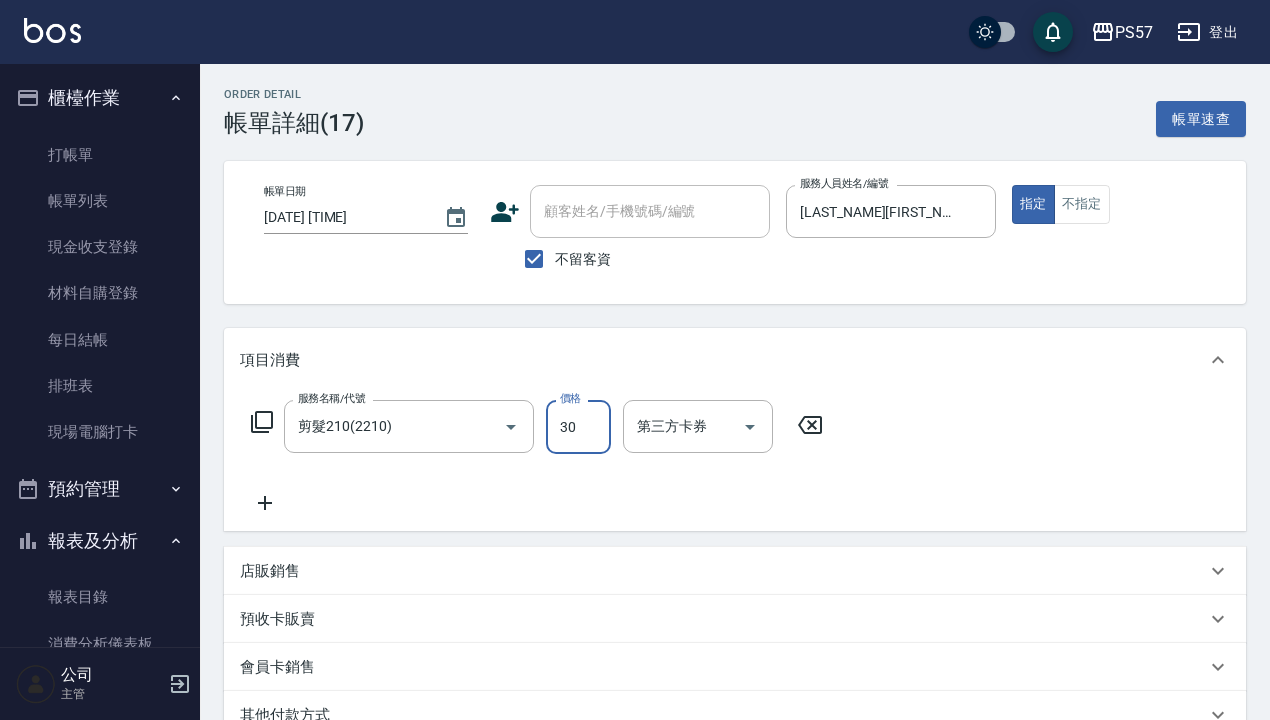 type on "300" 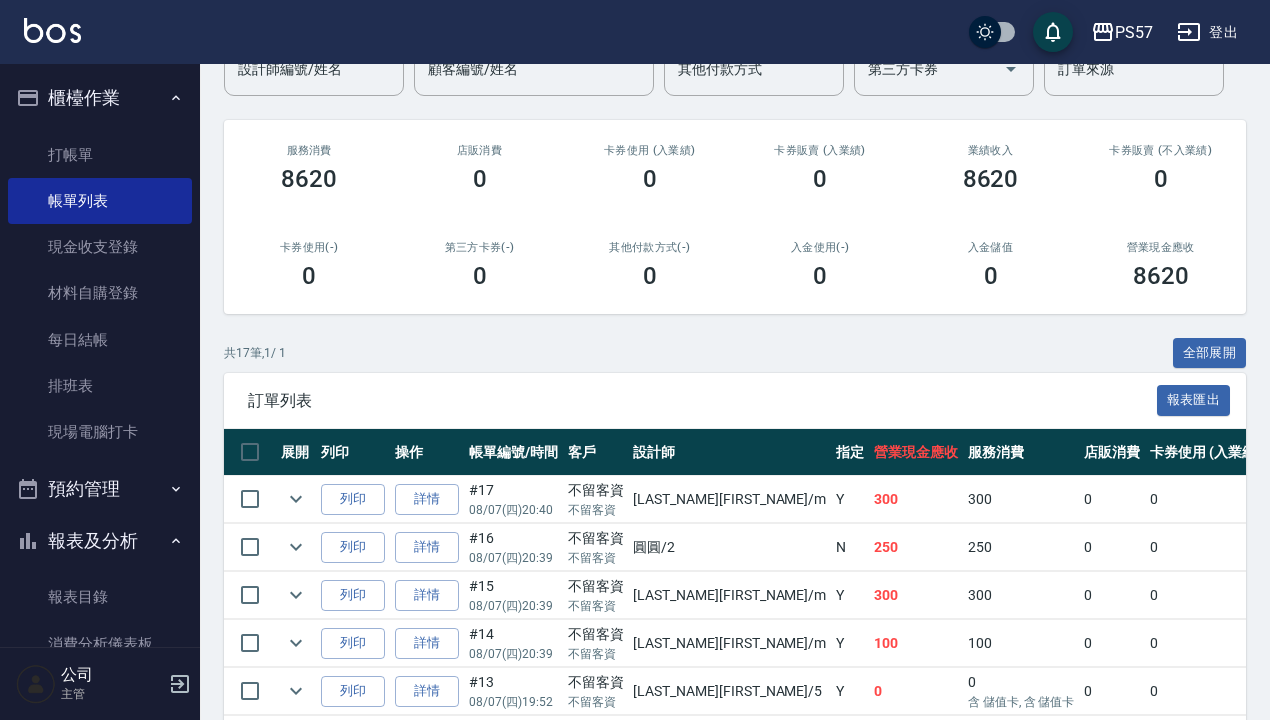 scroll, scrollTop: 400, scrollLeft: 0, axis: vertical 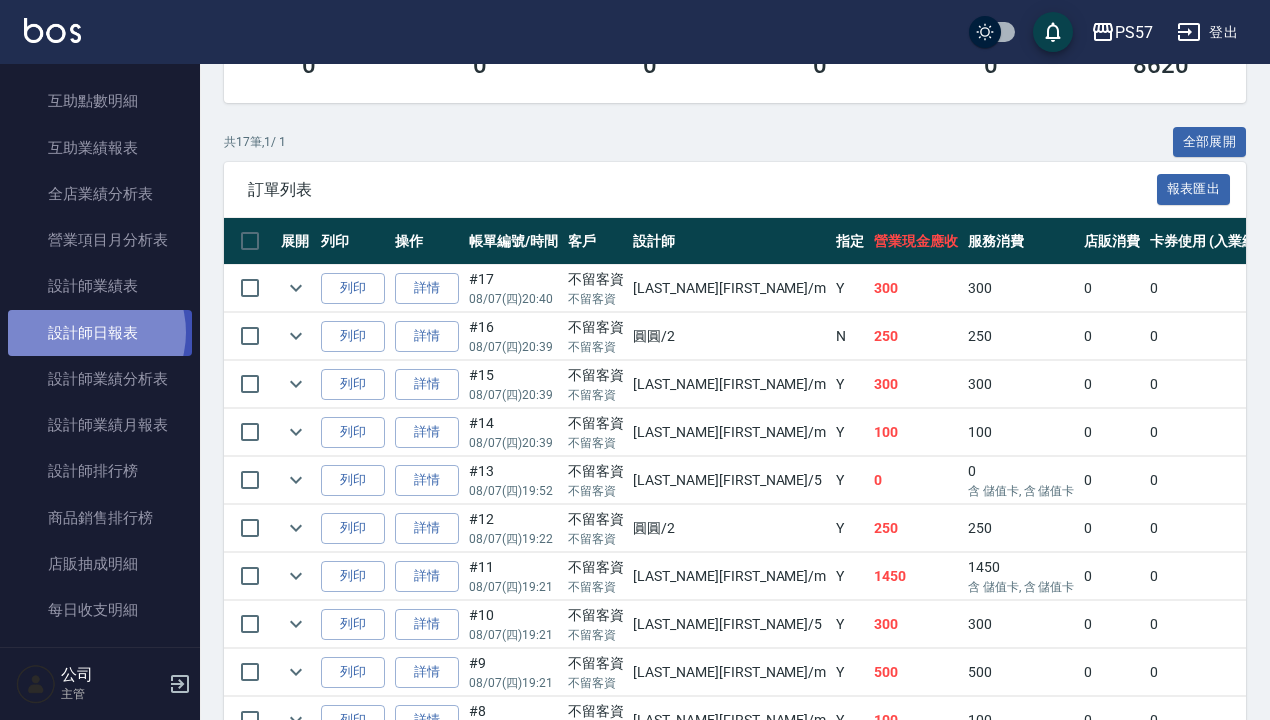 click on "設計師日報表" at bounding box center (100, 333) 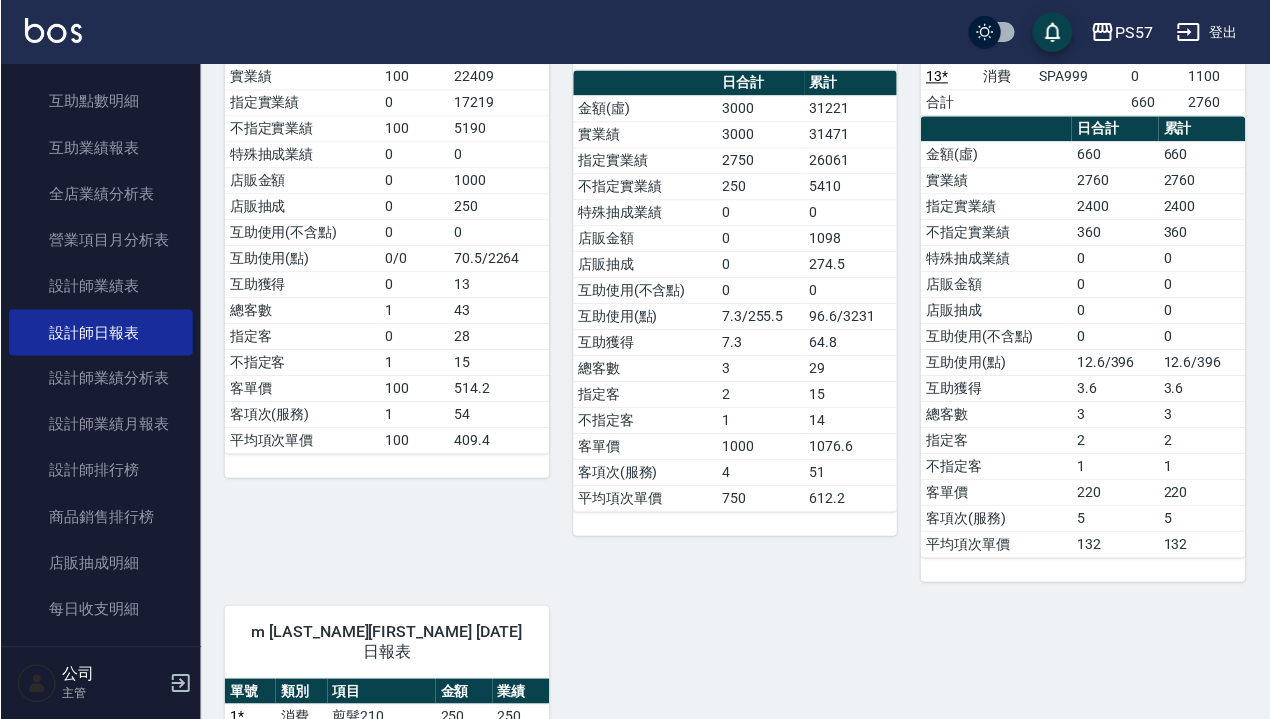 scroll, scrollTop: 606, scrollLeft: 0, axis: vertical 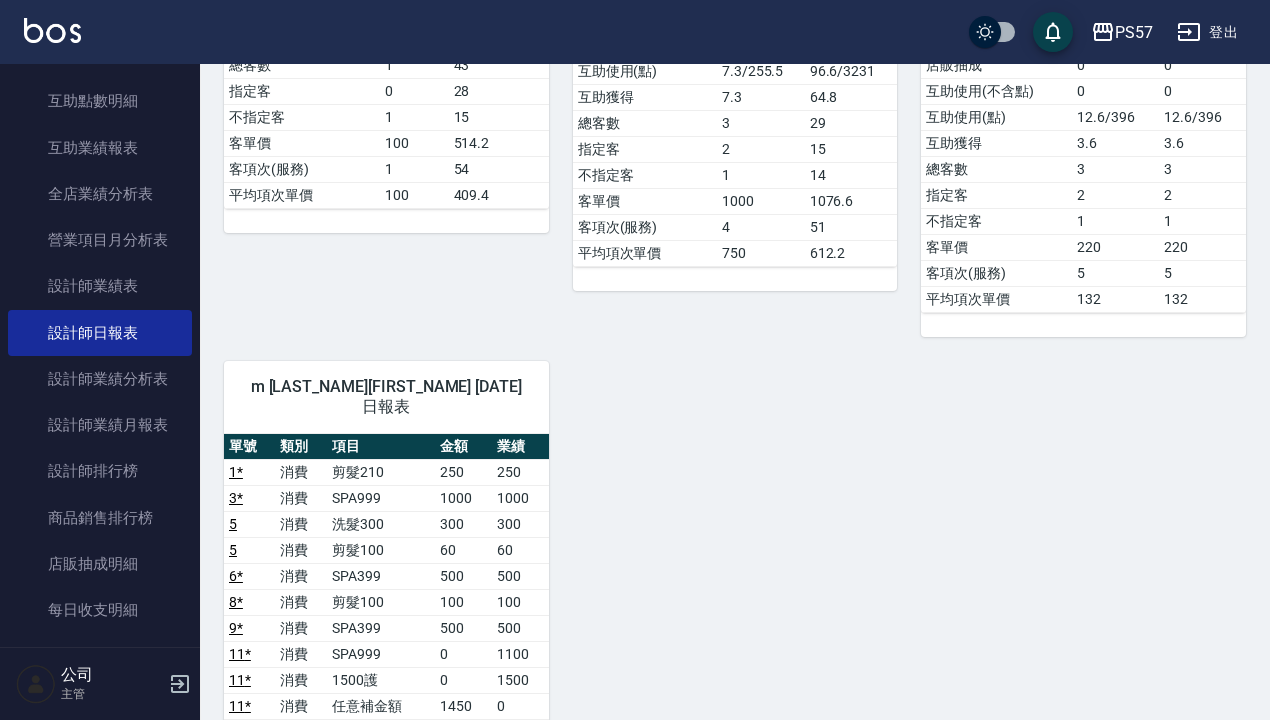 click on "1 Akin [LAST_NAME][FIRST_NAME] [DATE] 日報表  單號 類別 項目 金額 業績 4 消費 剪髮100 100 100 合計 100 100 日合計 累計 金額(虛) 100 22109 實業績 100 22409 指定實業績 0 17219 不指定實業績 100 5190 特殊抽成業績 0 0 店販金額 0 1000 店販抽成 0 250 互助使用(不含點) 0 0 互助使用(點) 0/0 70.5/2264 互助獲得 0 13 總客數 1 43 指定客 0 28 不指定客 1 15 客單價 100 514.2 客項次(服務) 1 54 平均項次單價 100 409.4 2 圓圓 MUSE [DATE] 日報表  單號 類別 項目 金額 業績 2 * 消費 洗髮300 300 300 2 * 消費 韓氏鍍膜 2200 2200 12 * 消費 剪髮210 250 250 16 消費 剪髮210 250 250 合計 3000 3000 日合計 累計 金額(虛) 3000 31221 實業績 3000 31471 指定實業績 2750 26061 不指定實業績 250 5410 特殊抽成業績 0 0 店販金額 0 1098 店販抽成 0 274.5 互助使用(不含點) 0 0 互助使用(點) 7.3/255.5 96.6/3231 互助獲得 7.3 64.8 總客數 3 29 指定客 2 15 不指定客 1 14 客單價" at bounding box center [723, 441] 